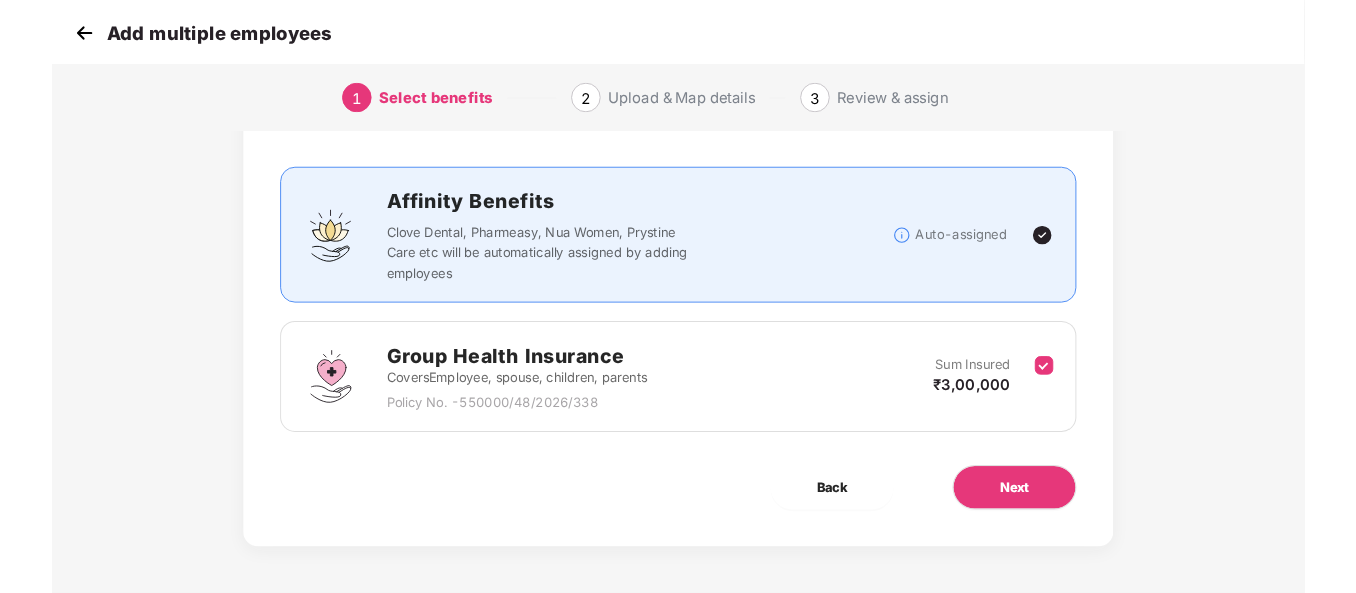 scroll, scrollTop: 96, scrollLeft: 2, axis: both 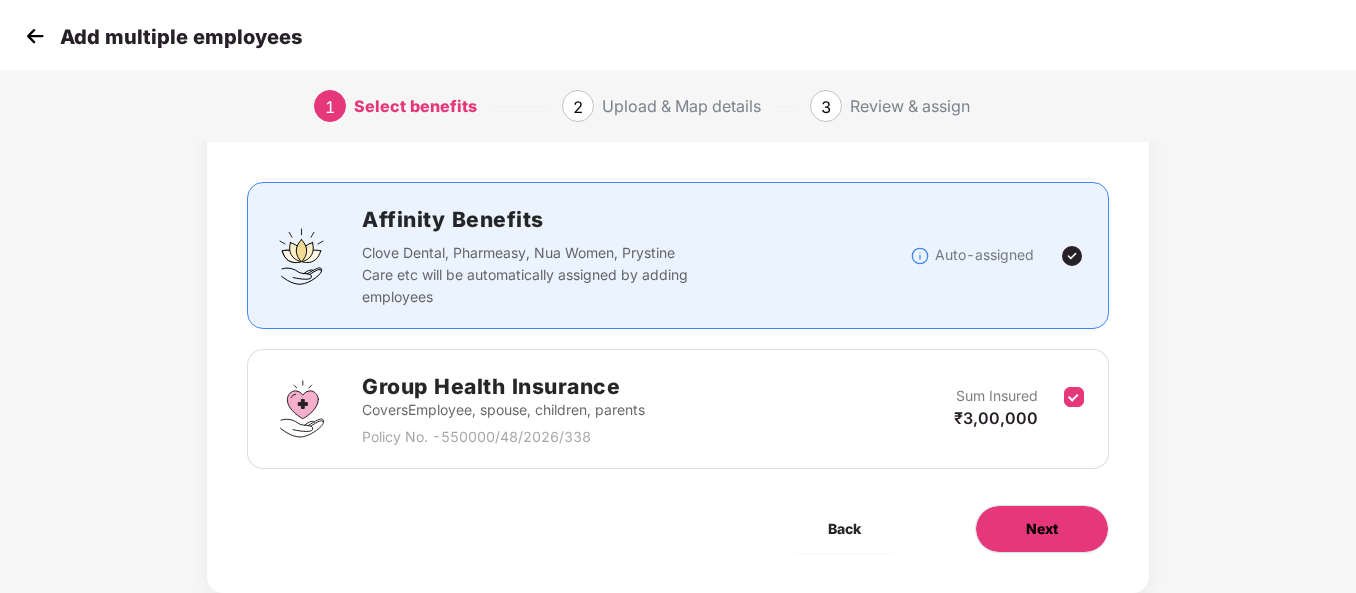 click on "Next" at bounding box center (1042, 529) 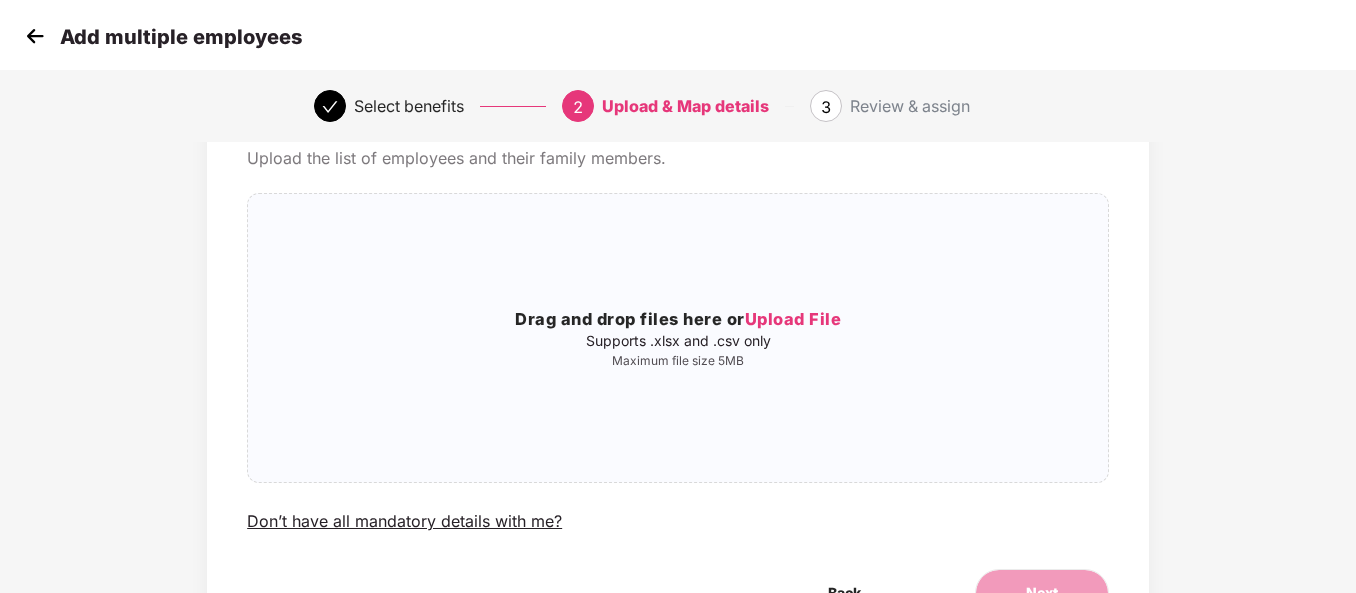 scroll, scrollTop: 0, scrollLeft: 2, axis: horizontal 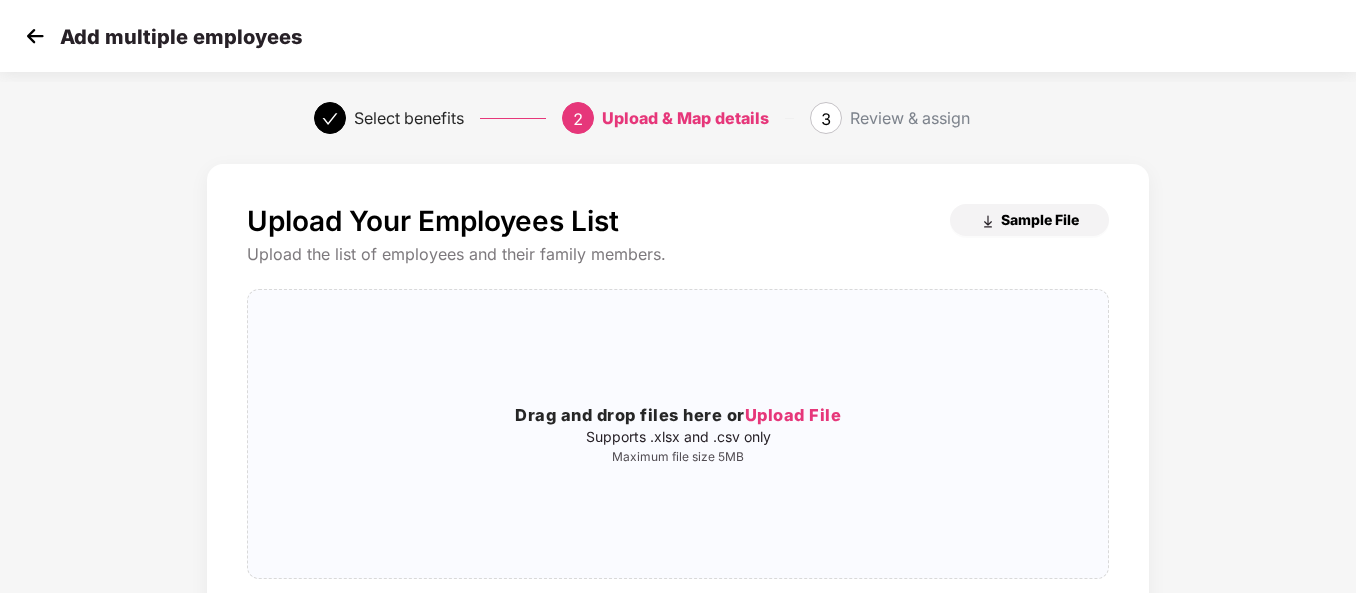 click on "Sample File" at bounding box center [1040, 219] 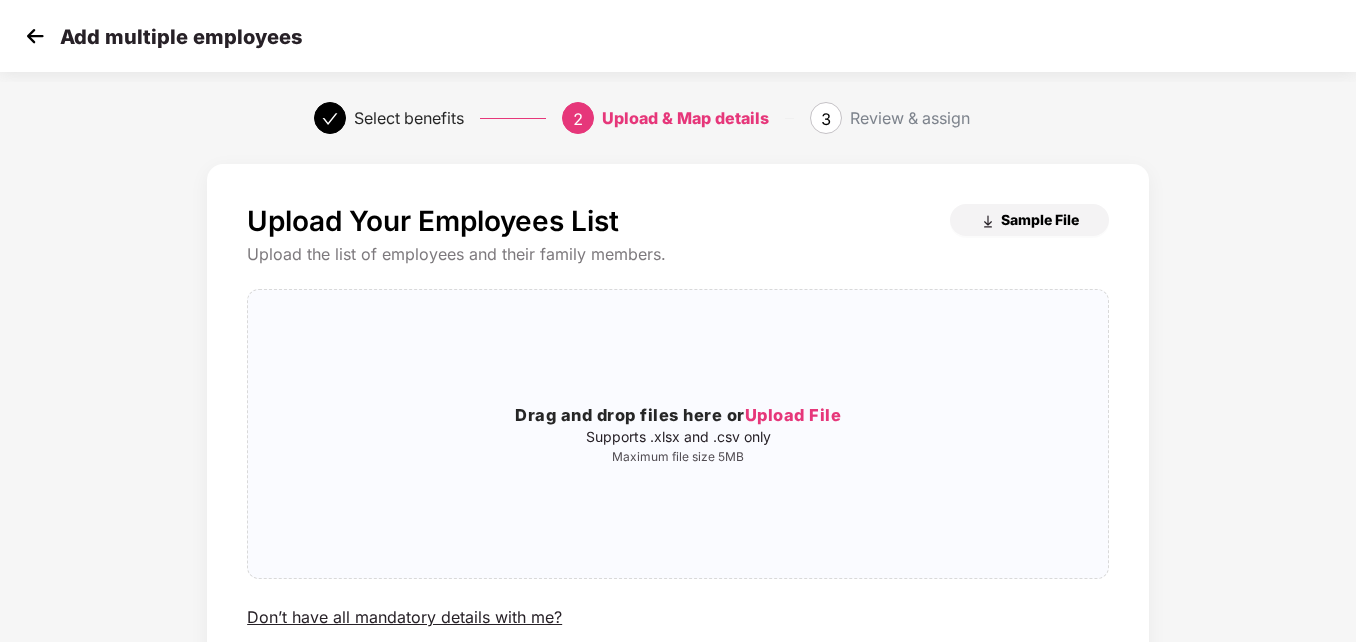 click on "Sample File" at bounding box center (1040, 219) 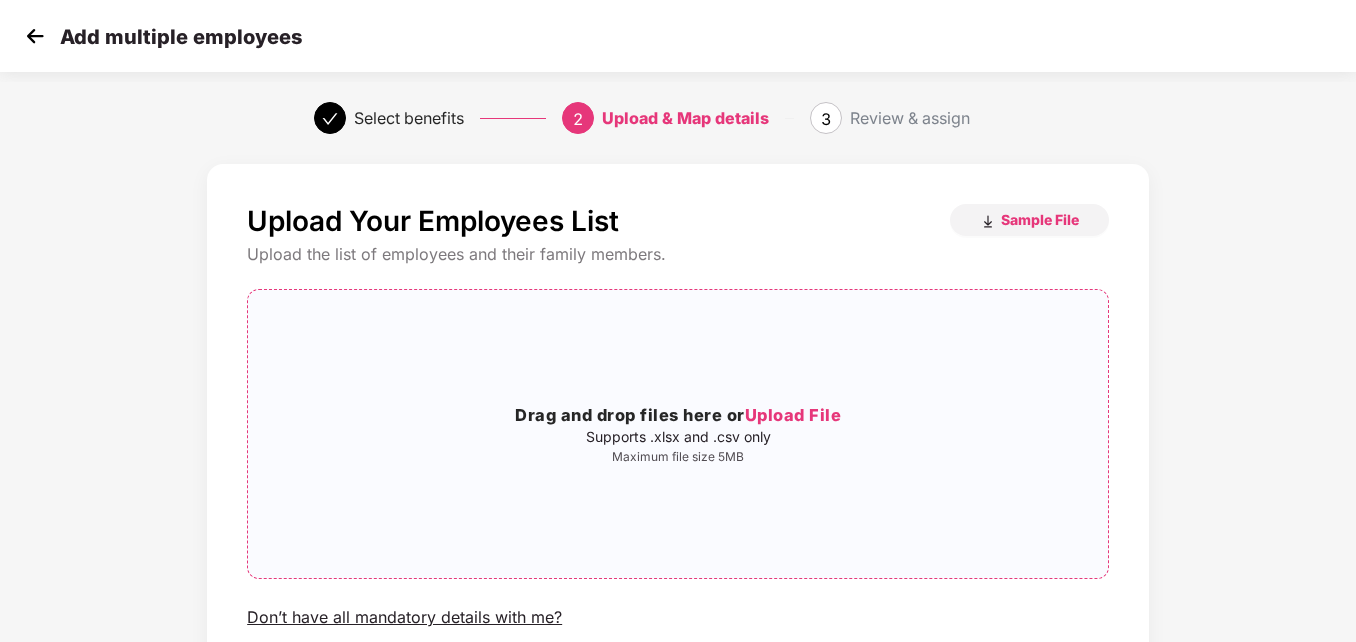 click on "Upload File" at bounding box center (793, 415) 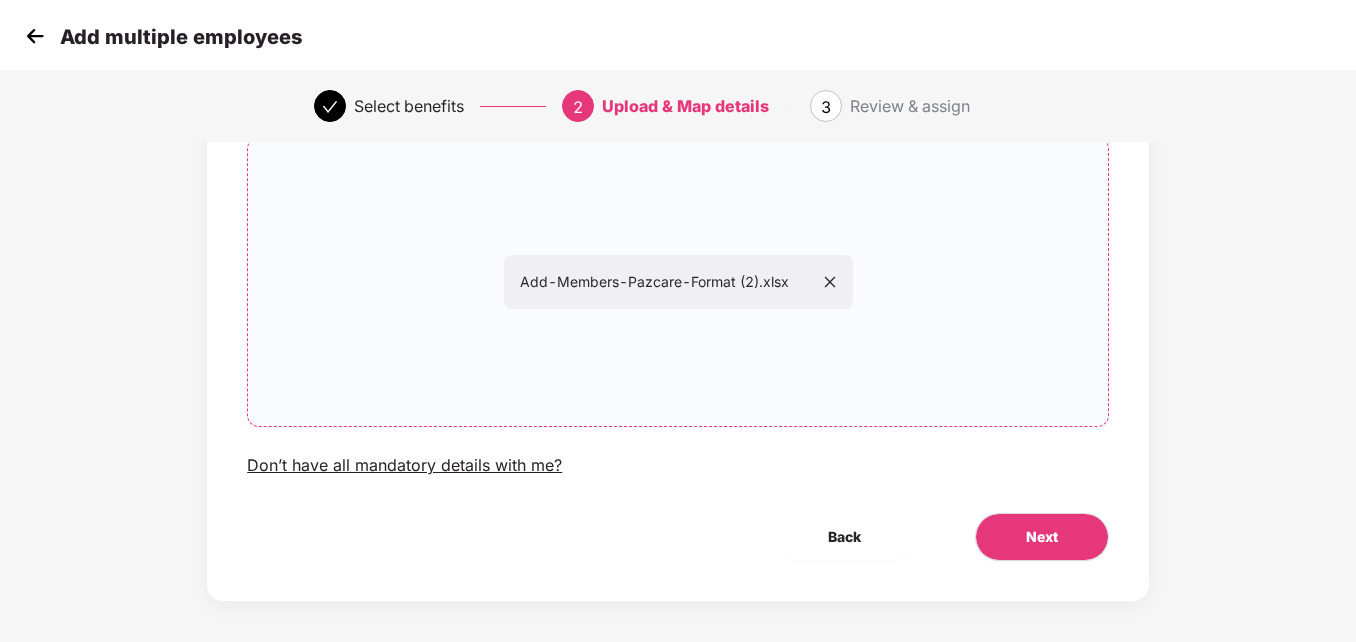 scroll, scrollTop: 161, scrollLeft: 2, axis: both 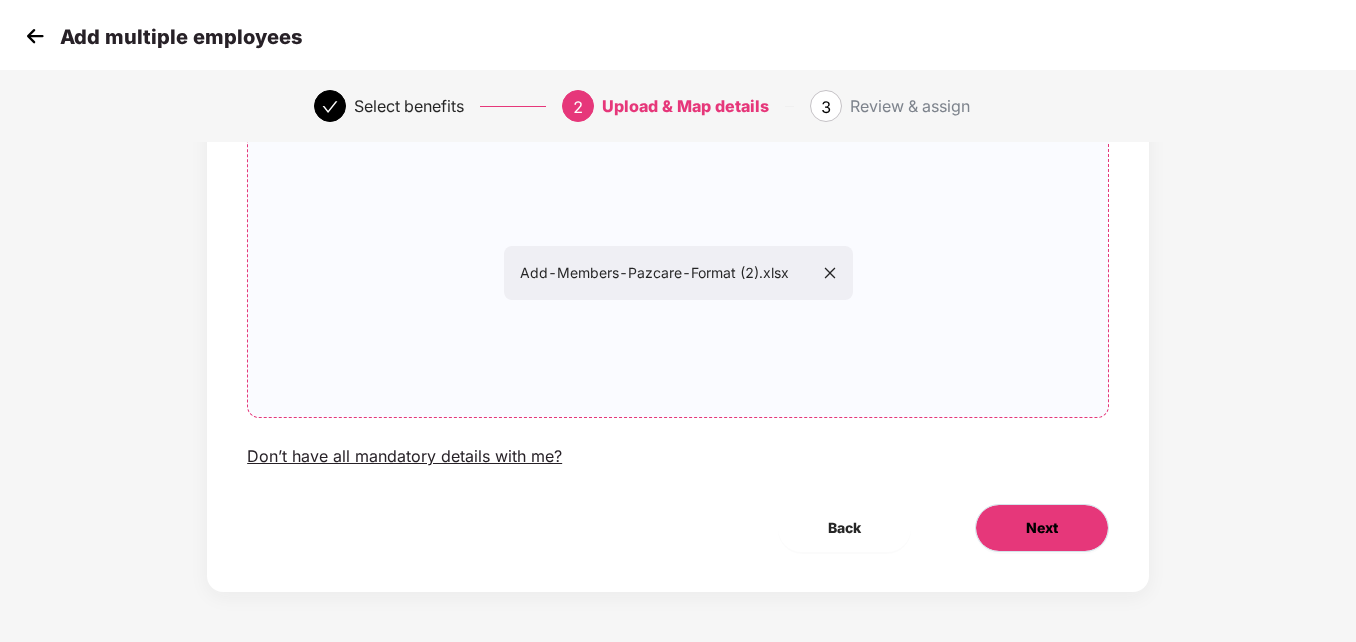 click on "Next" at bounding box center (1042, 528) 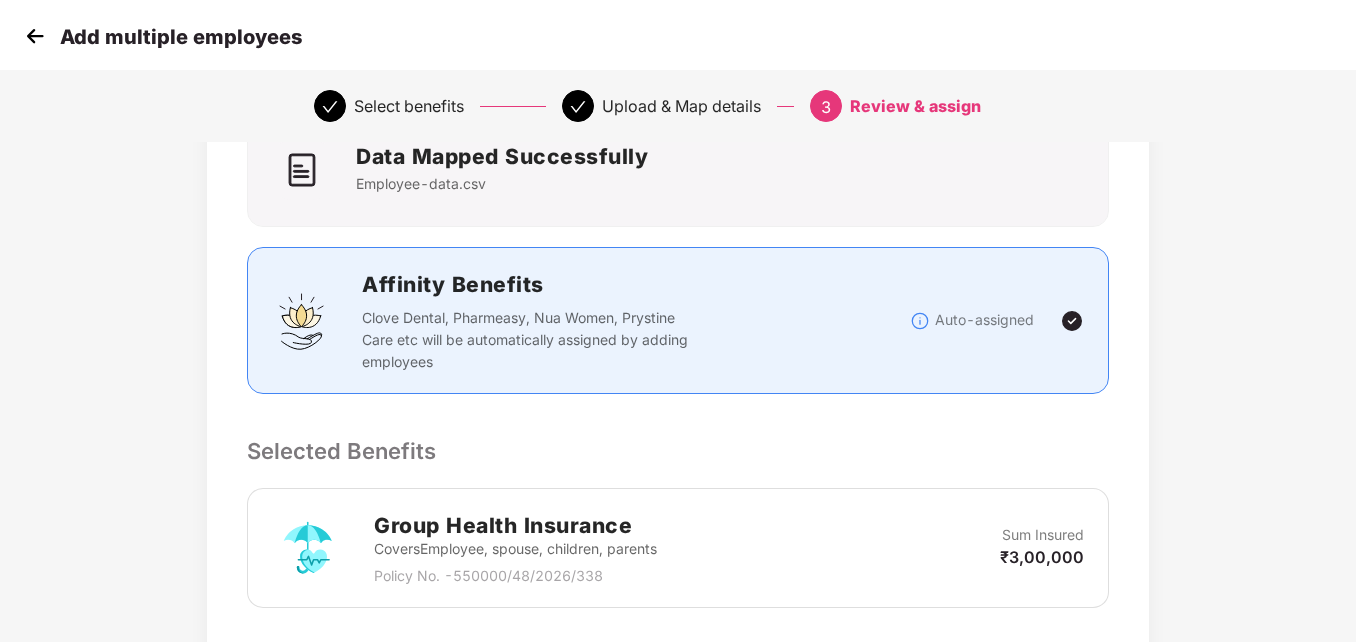 scroll, scrollTop: 0, scrollLeft: 2, axis: horizontal 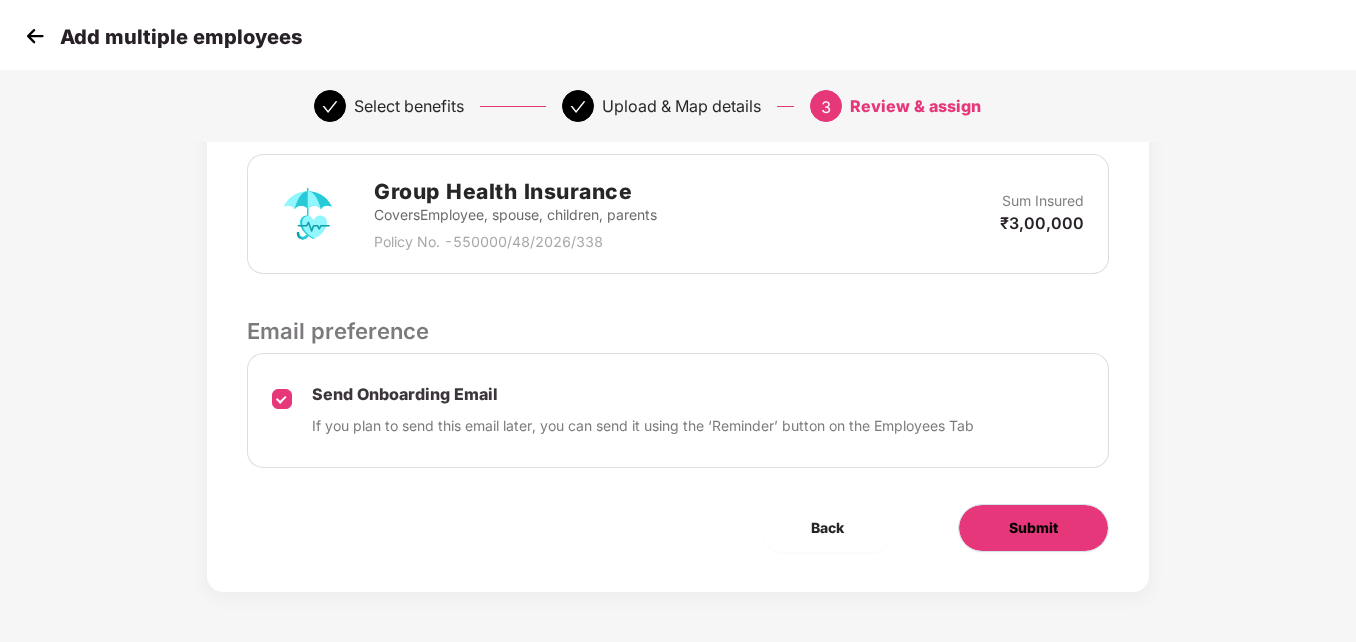 click on "Submit" at bounding box center (1033, 528) 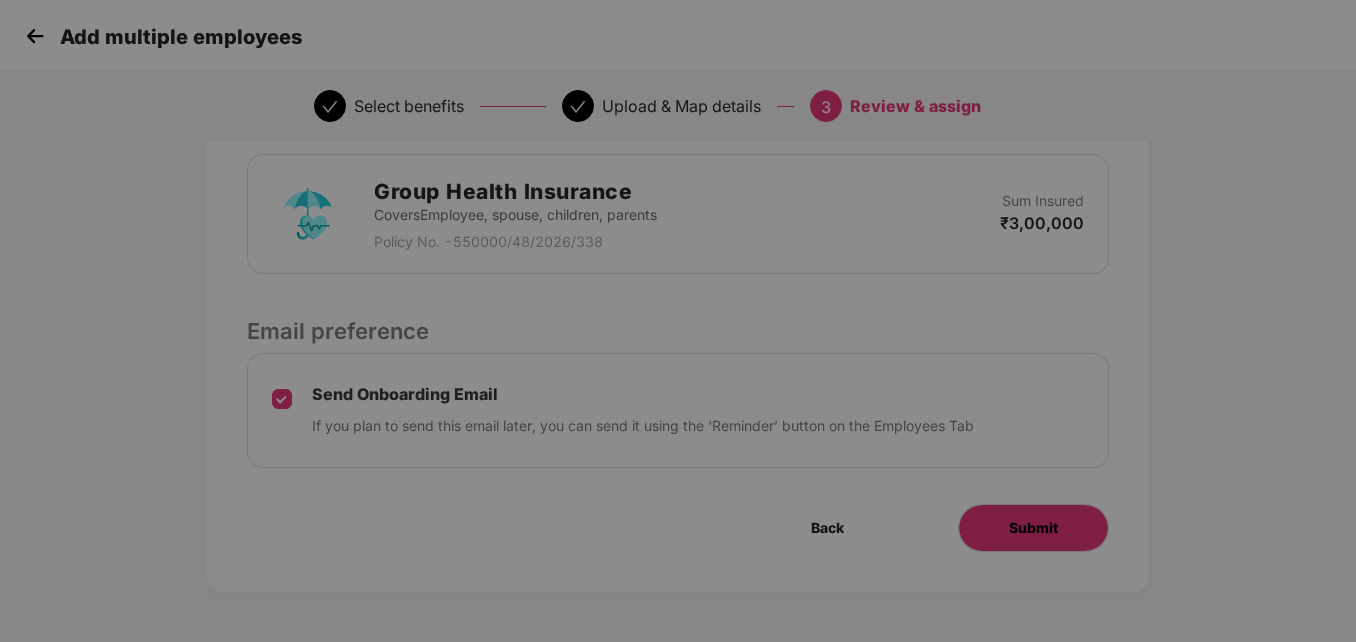 scroll, scrollTop: 0, scrollLeft: 2, axis: horizontal 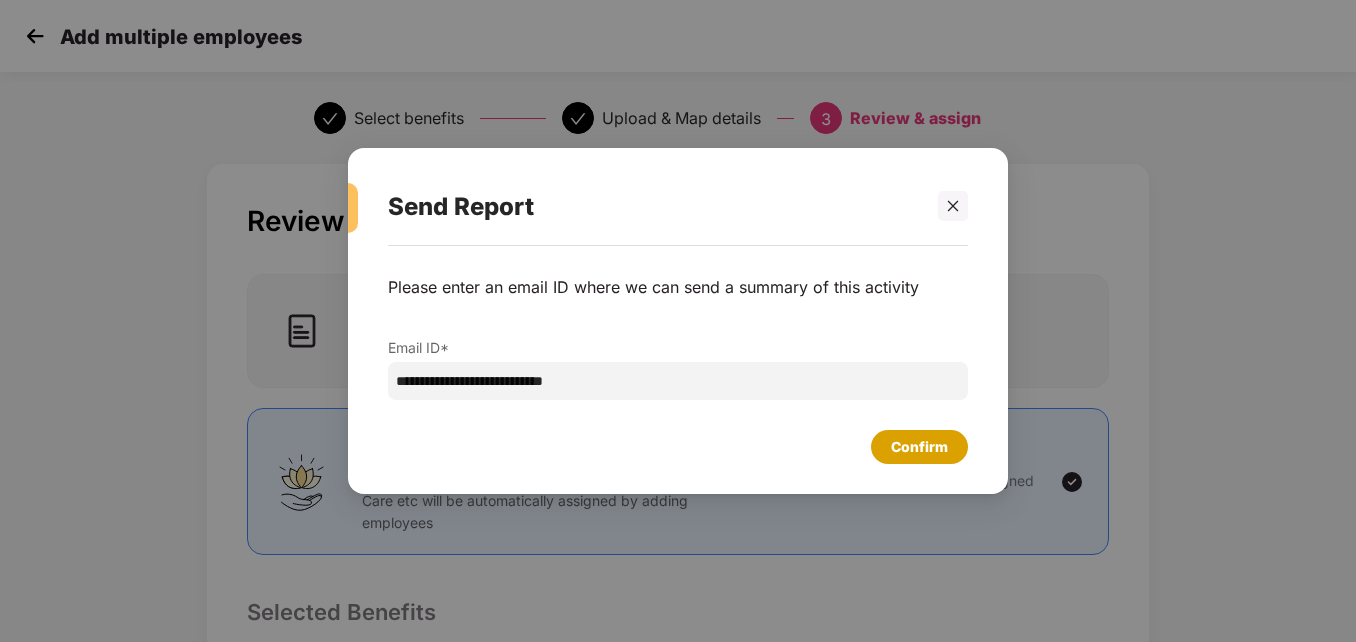 click on "Confirm" at bounding box center [919, 447] 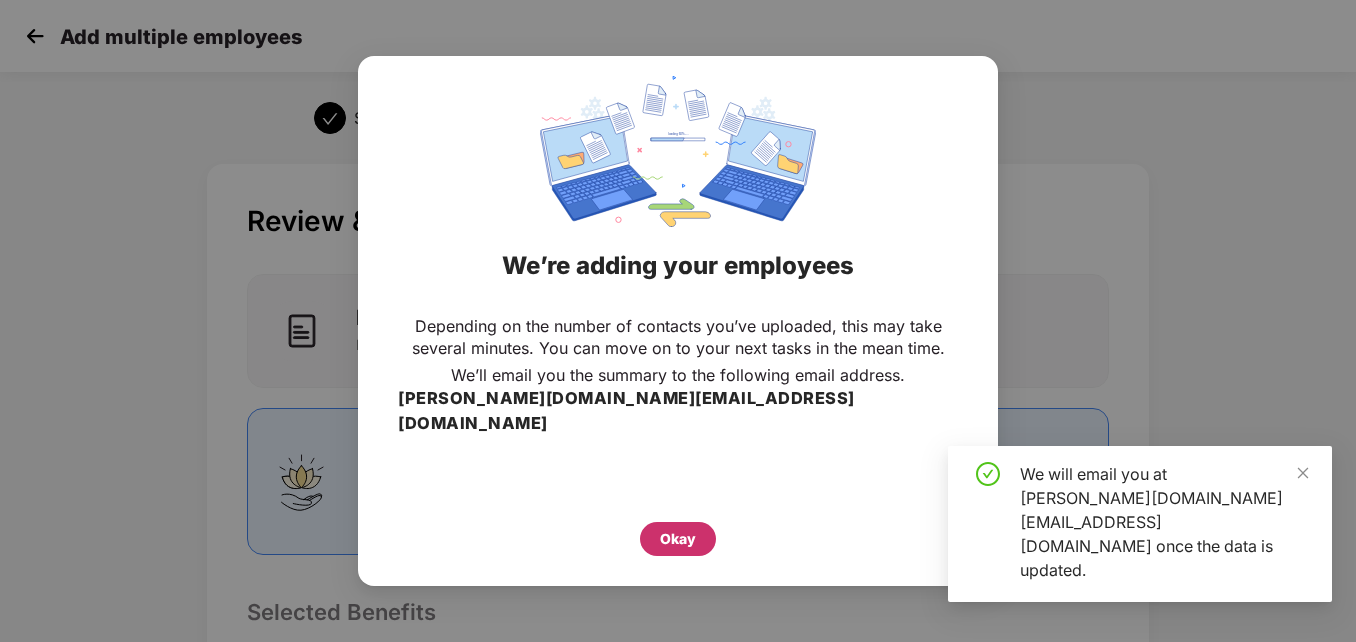 click on "Okay" at bounding box center [678, 539] 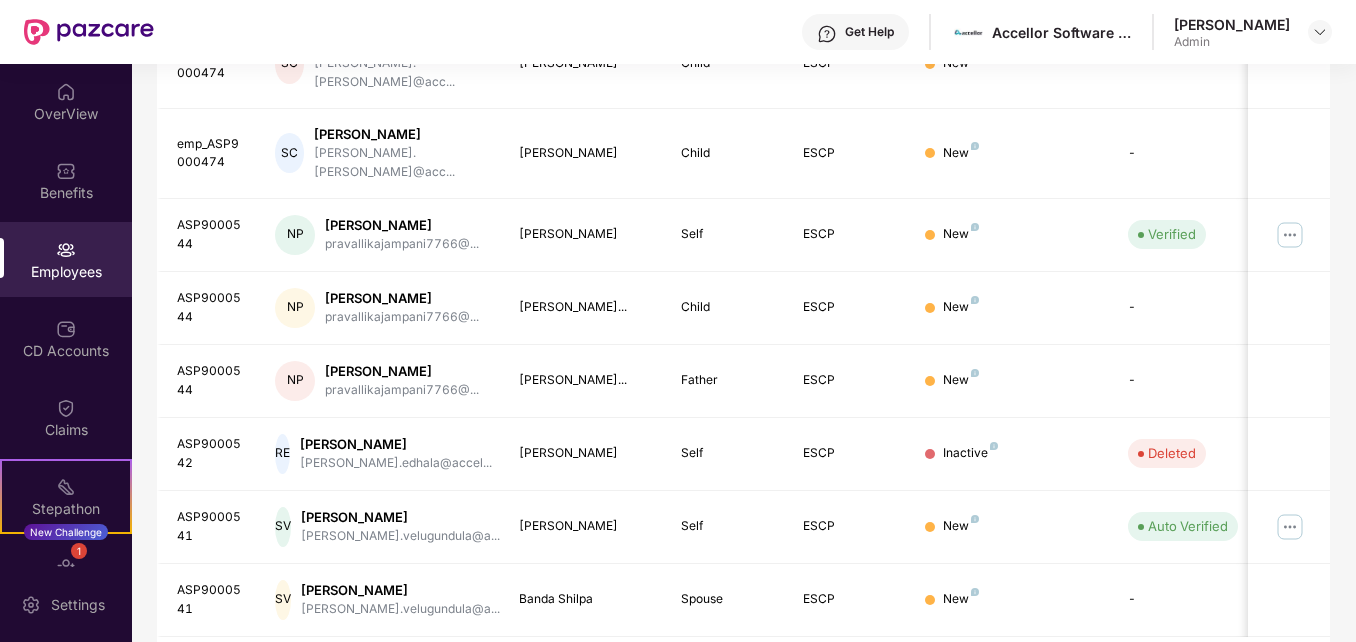 scroll, scrollTop: 0, scrollLeft: 0, axis: both 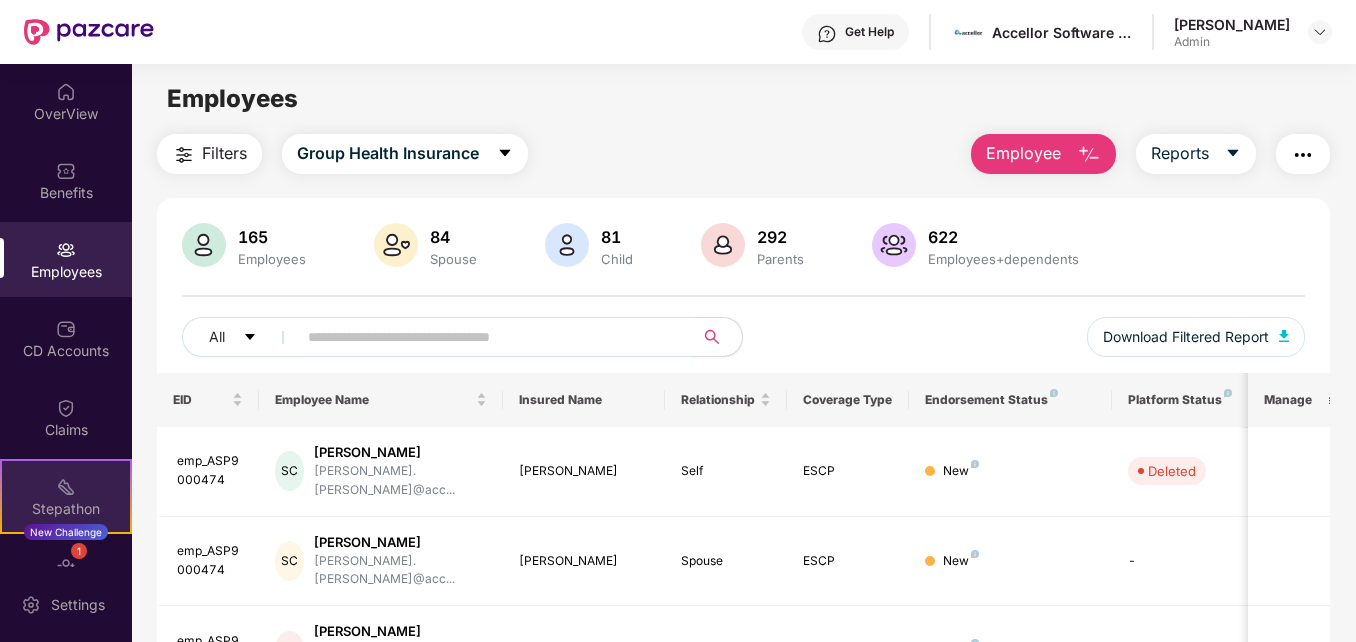 click on "Stepathon New Challenge" at bounding box center (66, 496) 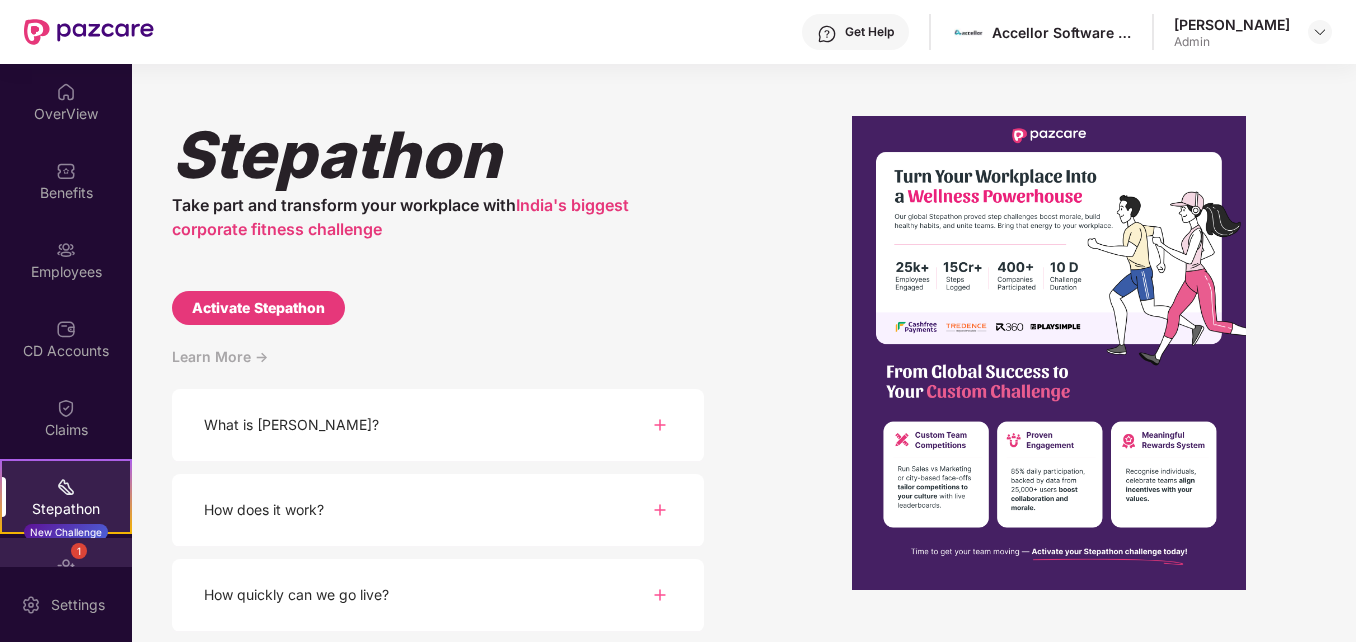 click at bounding box center (66, 566) 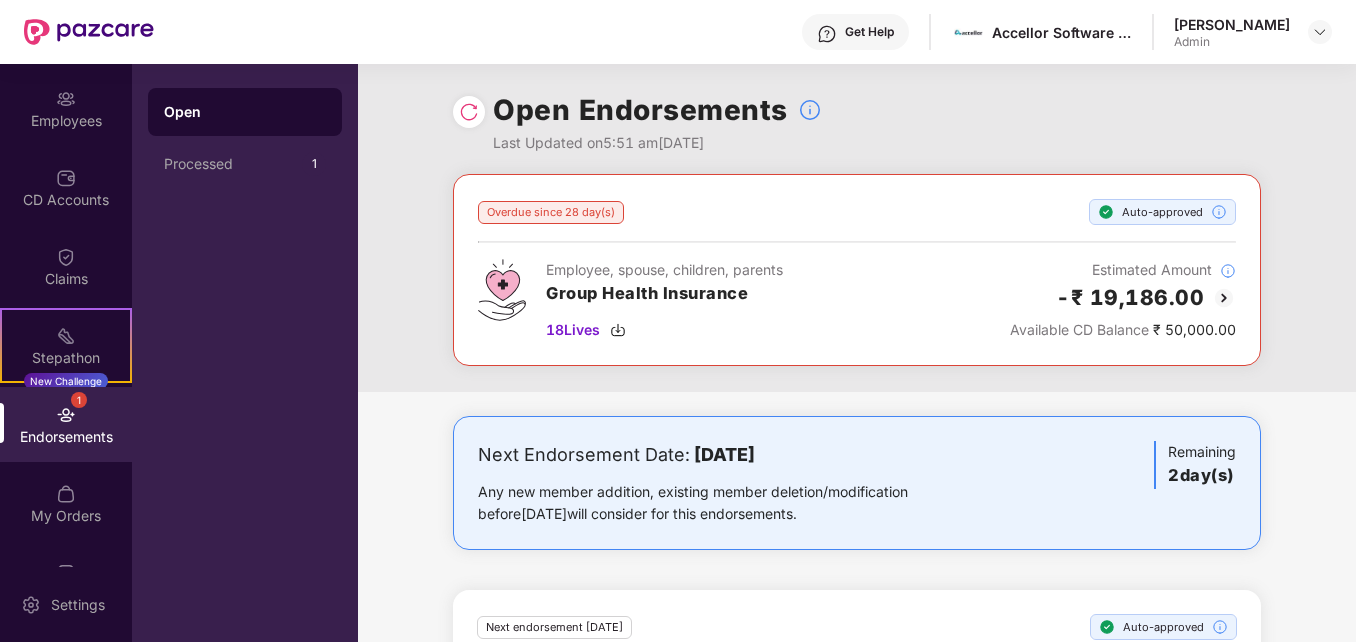 scroll, scrollTop: 208, scrollLeft: 0, axis: vertical 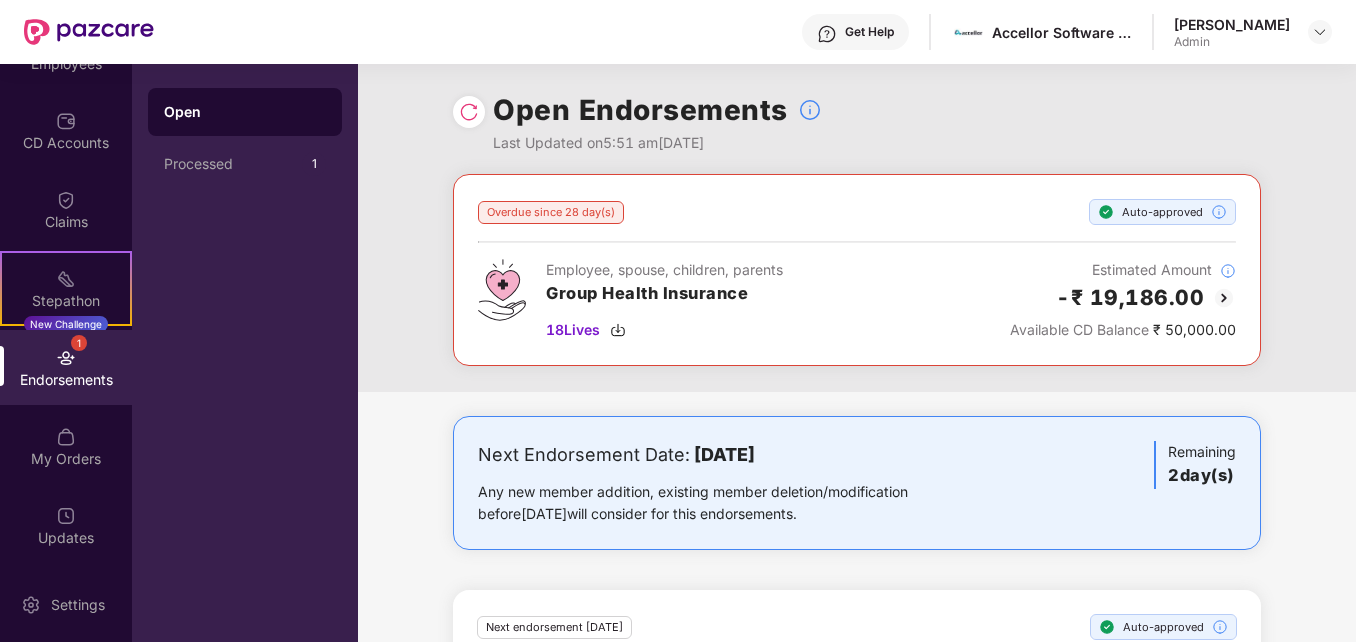 click on "Endorsements" at bounding box center (66, 380) 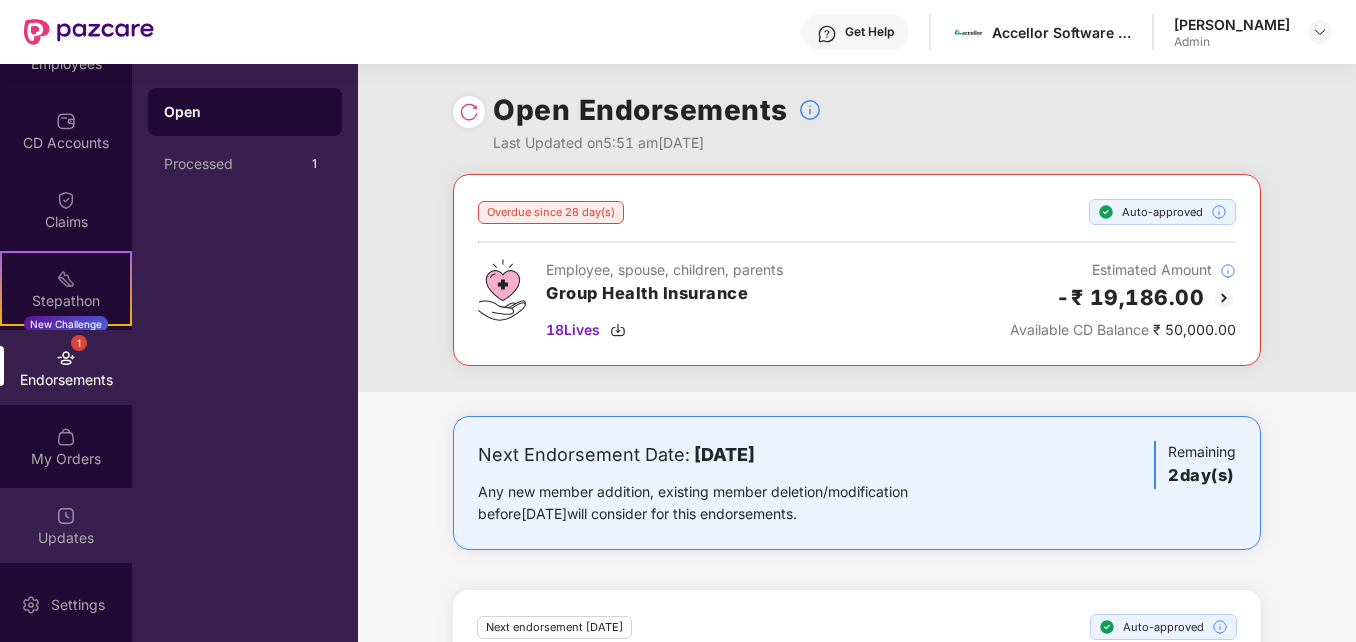 click at bounding box center [66, 514] 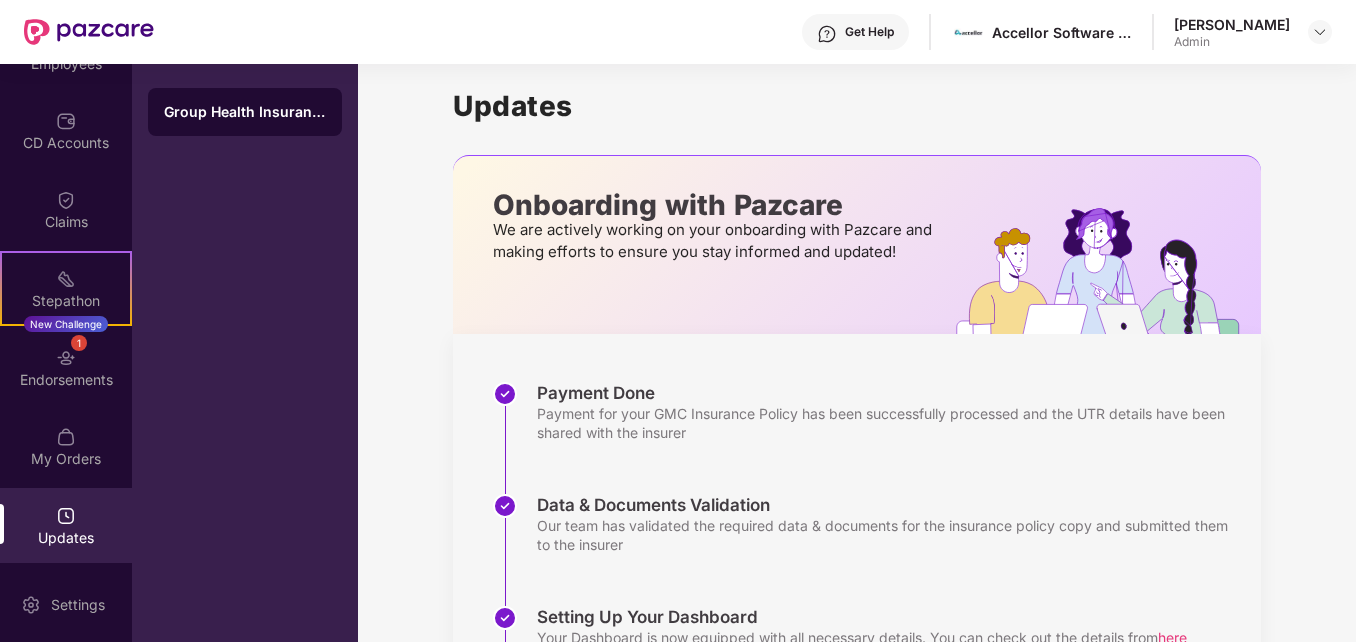 scroll, scrollTop: 0, scrollLeft: 0, axis: both 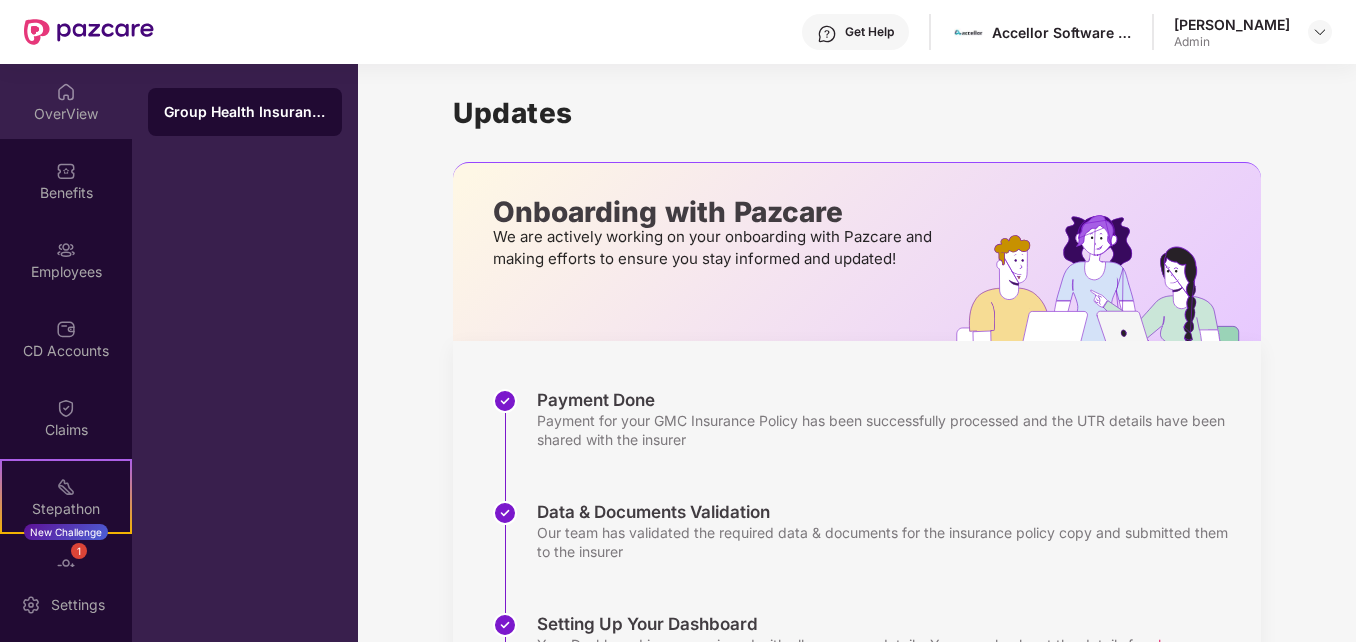 click on "OverView" at bounding box center (66, 114) 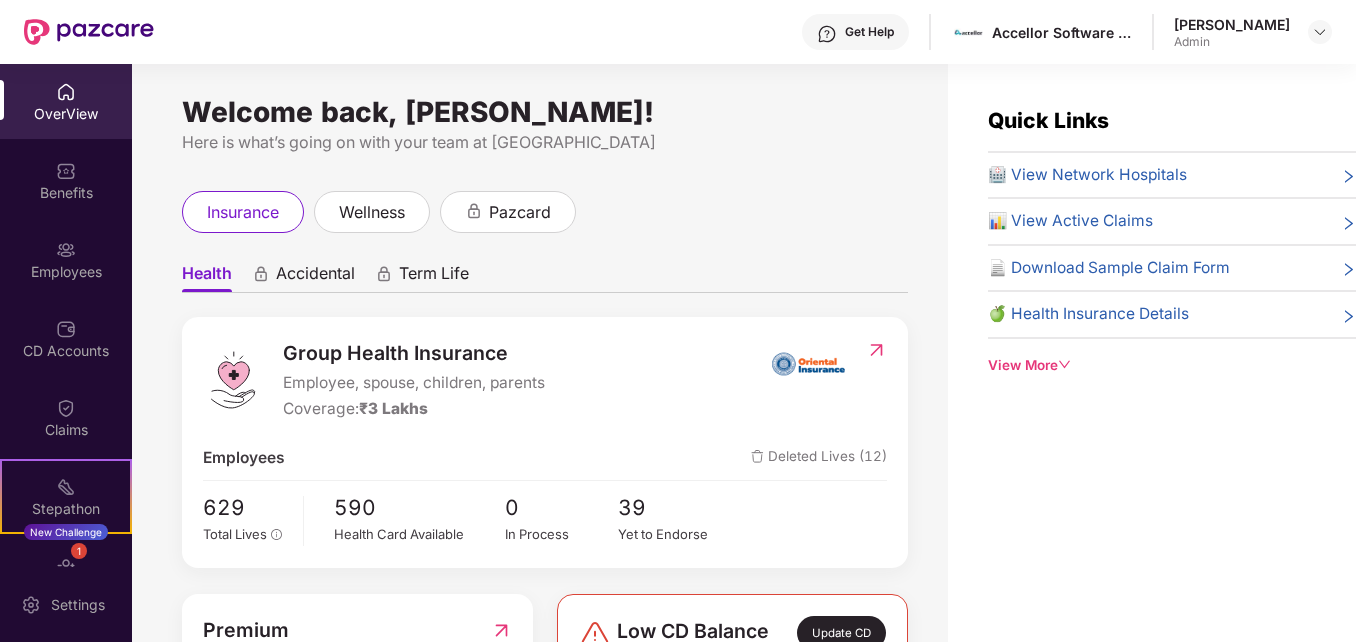 click on "Employees" at bounding box center [66, 259] 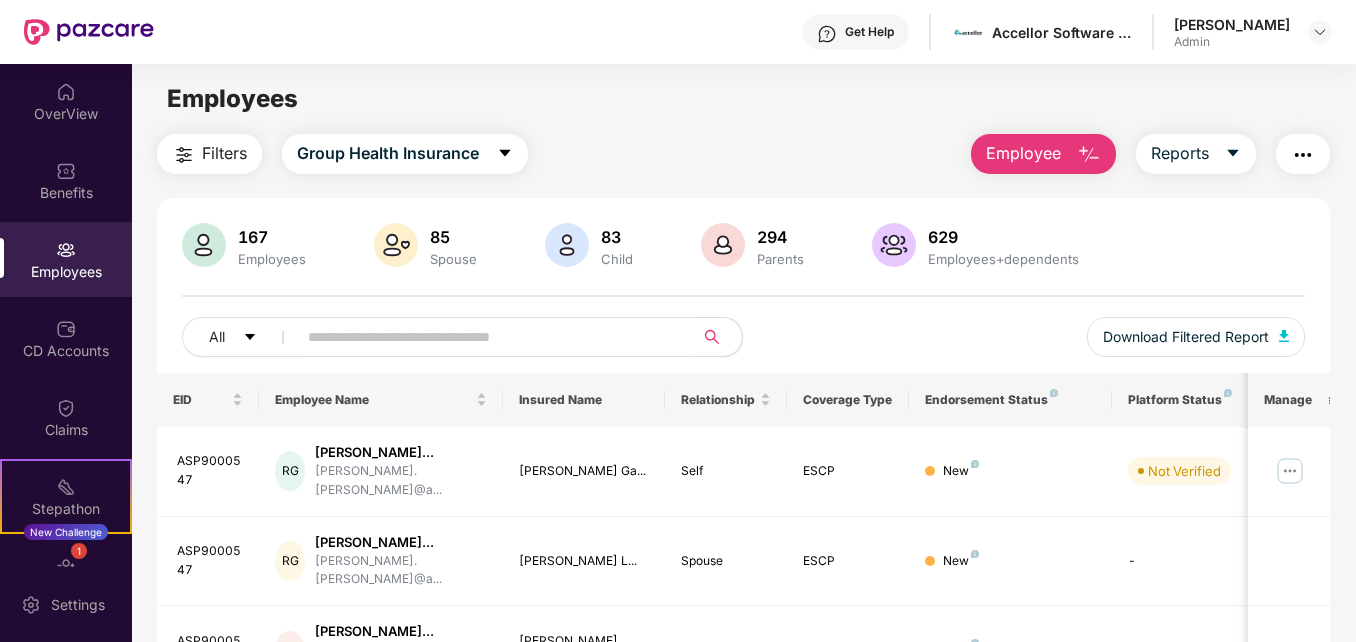 click at bounding box center [487, 337] 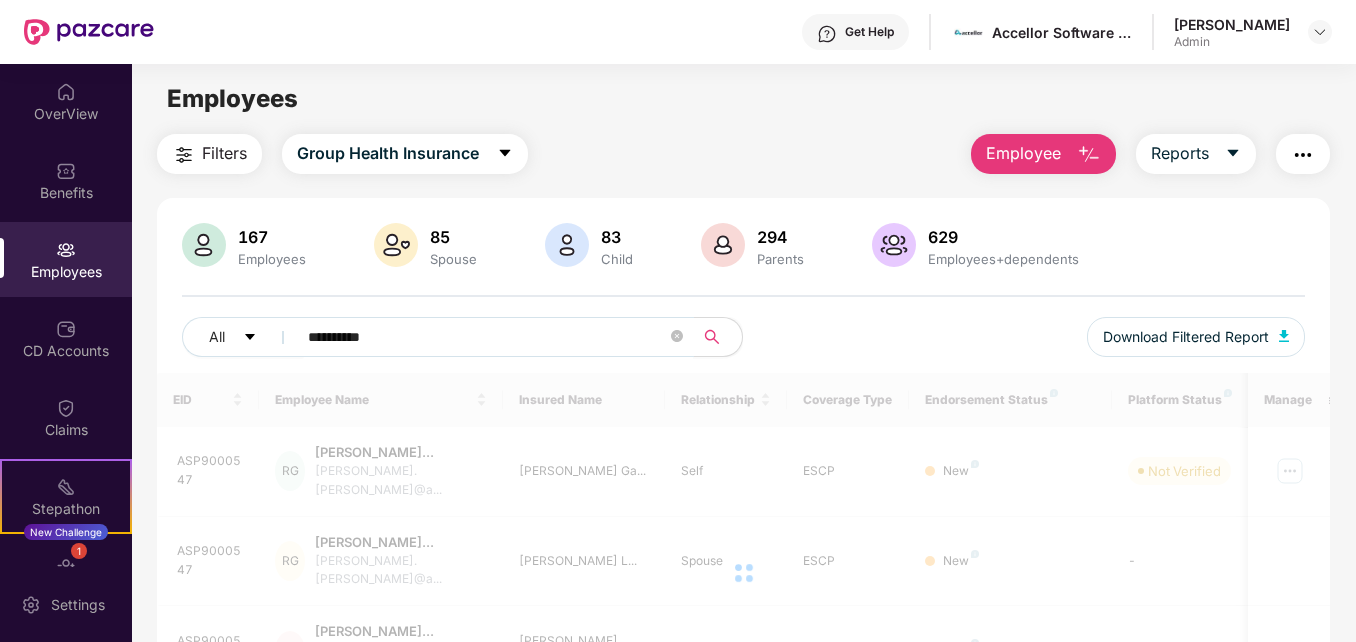 type on "**********" 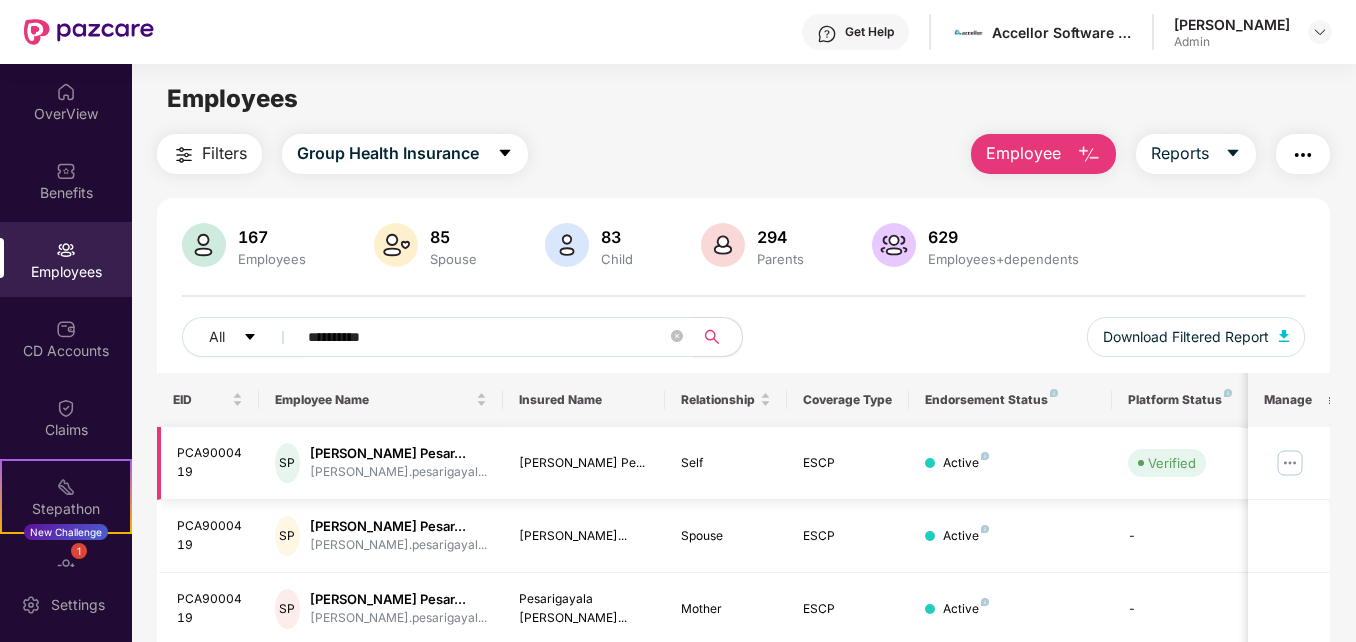 click at bounding box center [1290, 463] 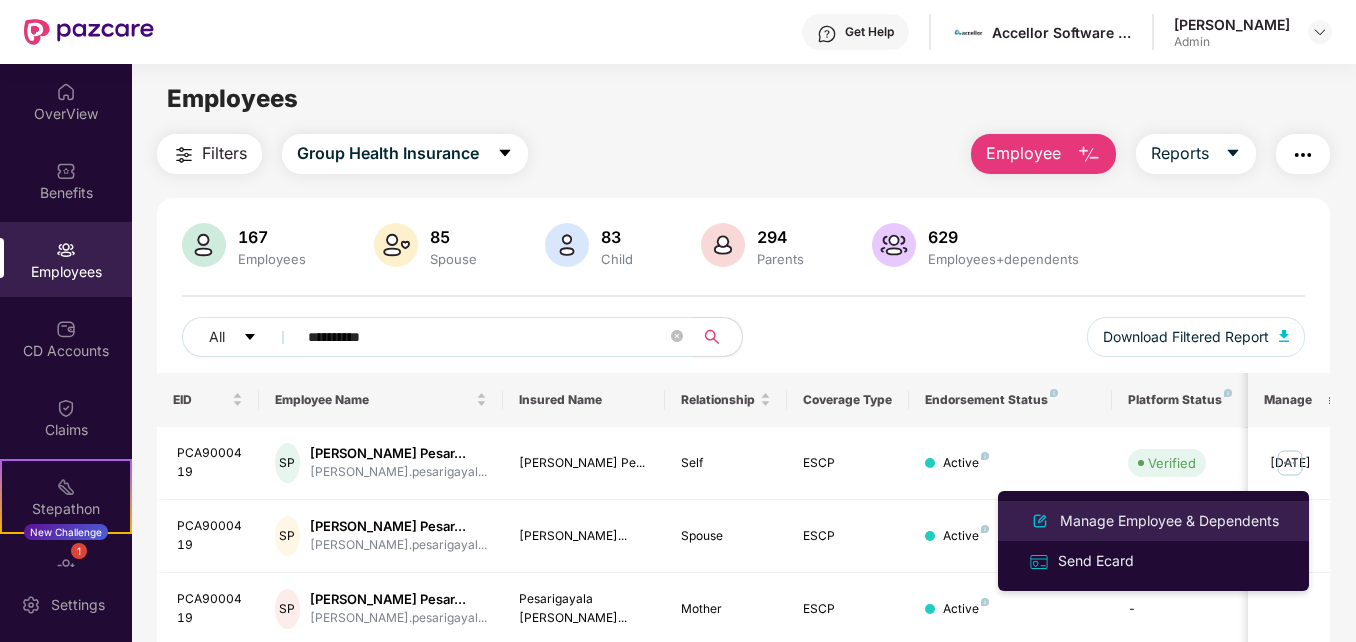 click on "Manage Employee & Dependents" at bounding box center [1169, 521] 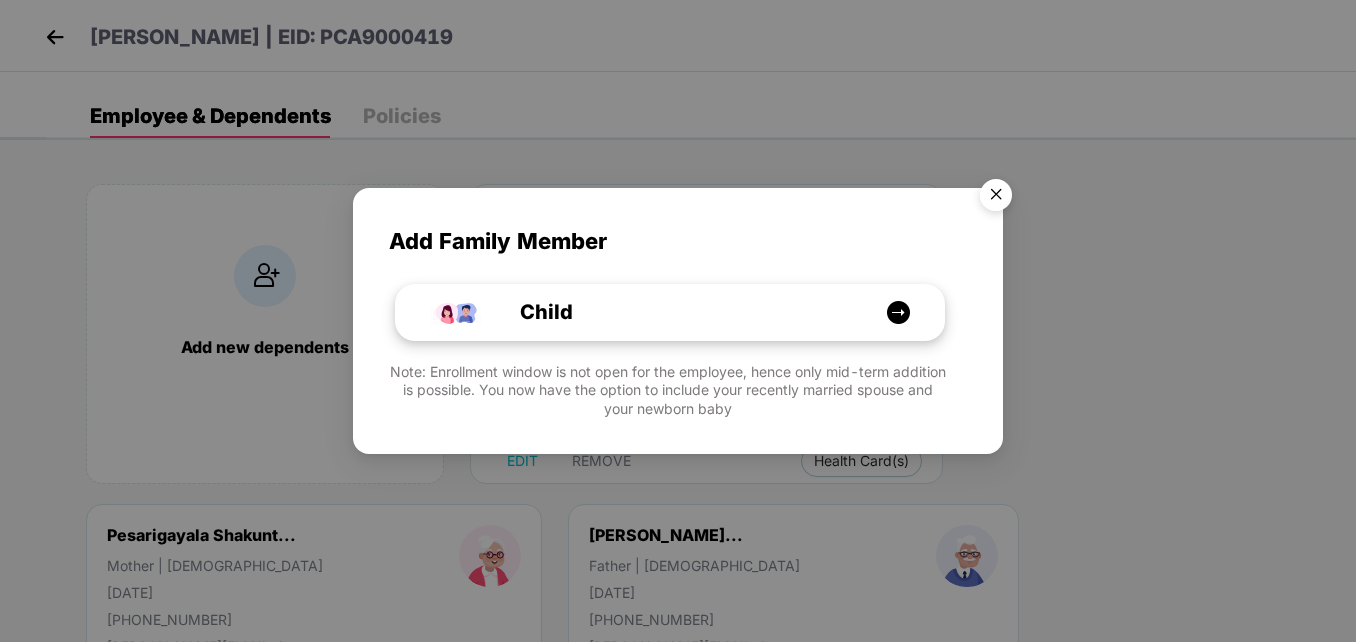 click at bounding box center (898, 312) 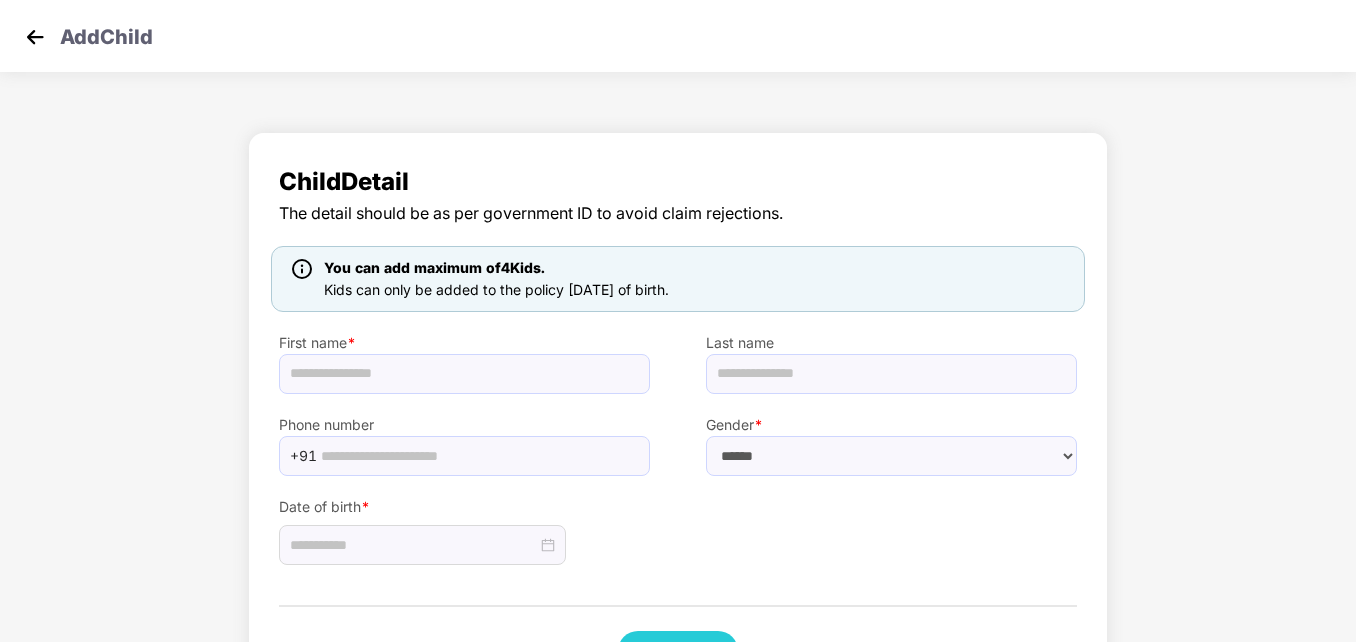 click at bounding box center (35, 37) 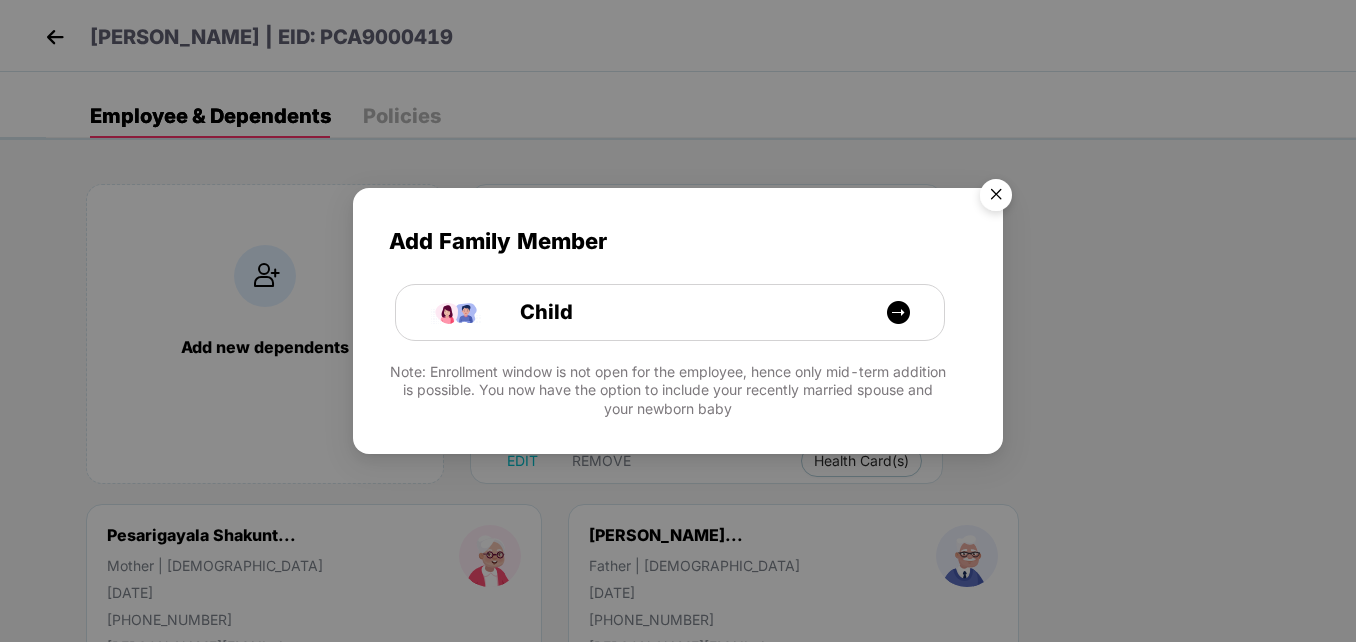click at bounding box center (996, 198) 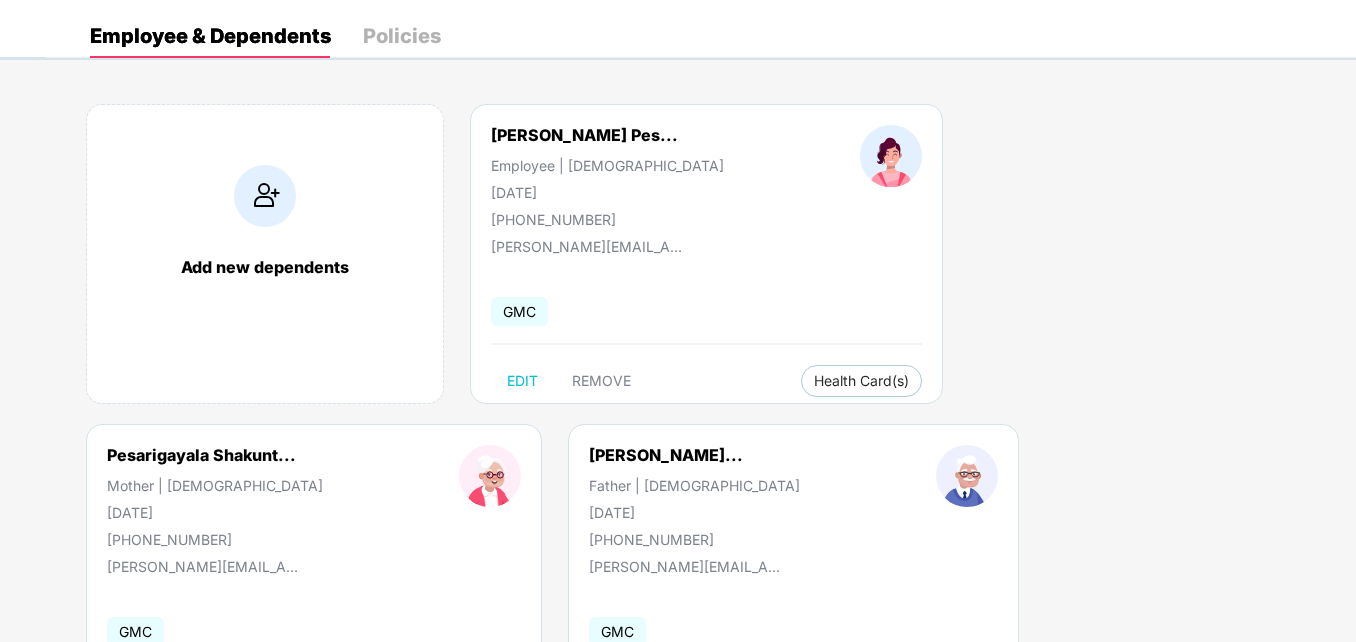 scroll, scrollTop: 81, scrollLeft: 0, axis: vertical 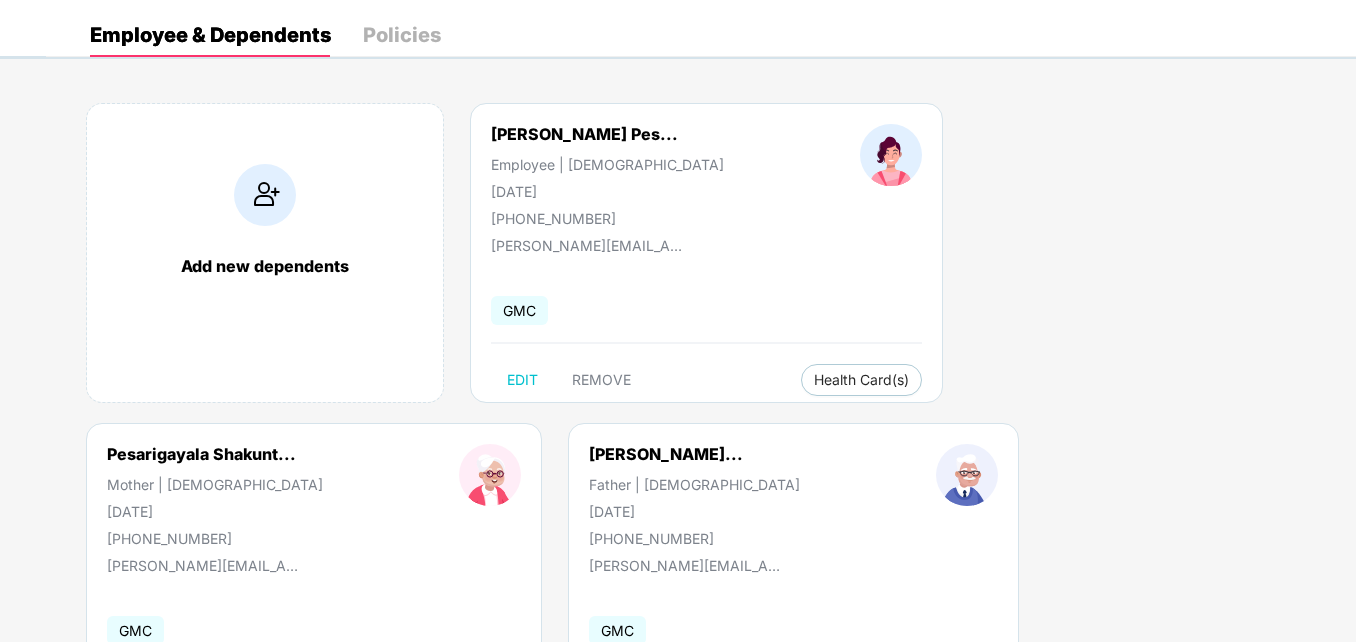 click at bounding box center [265, 195] 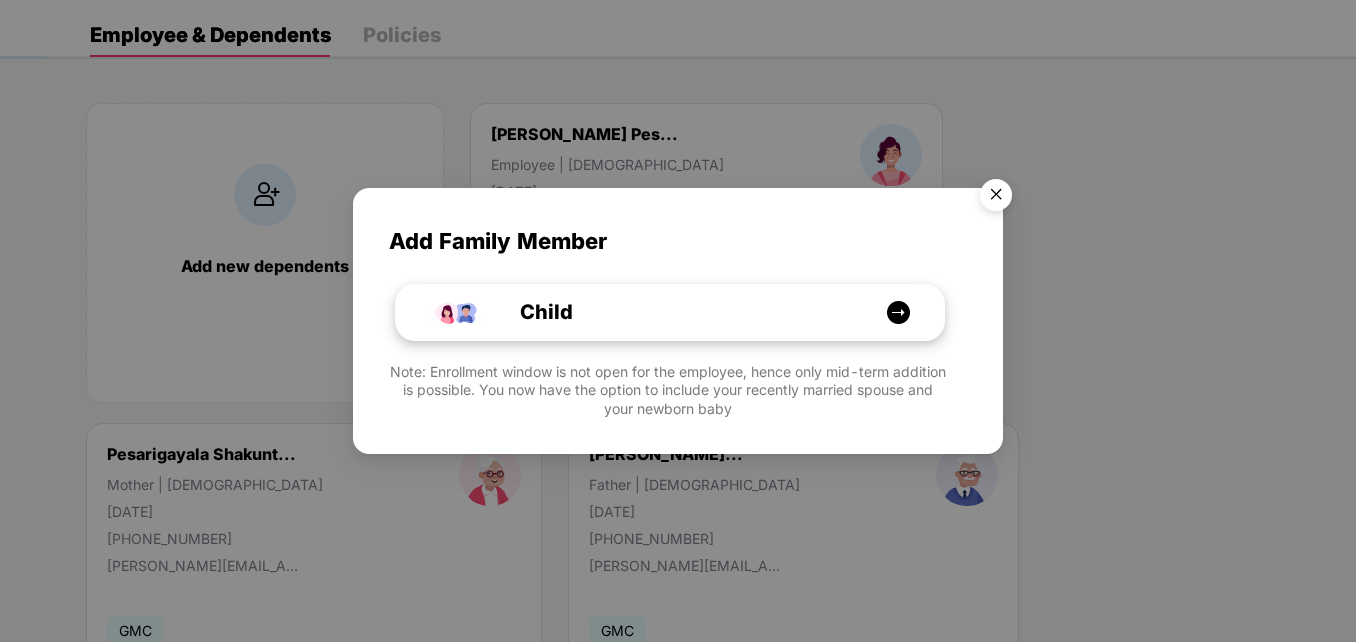 click at bounding box center [898, 312] 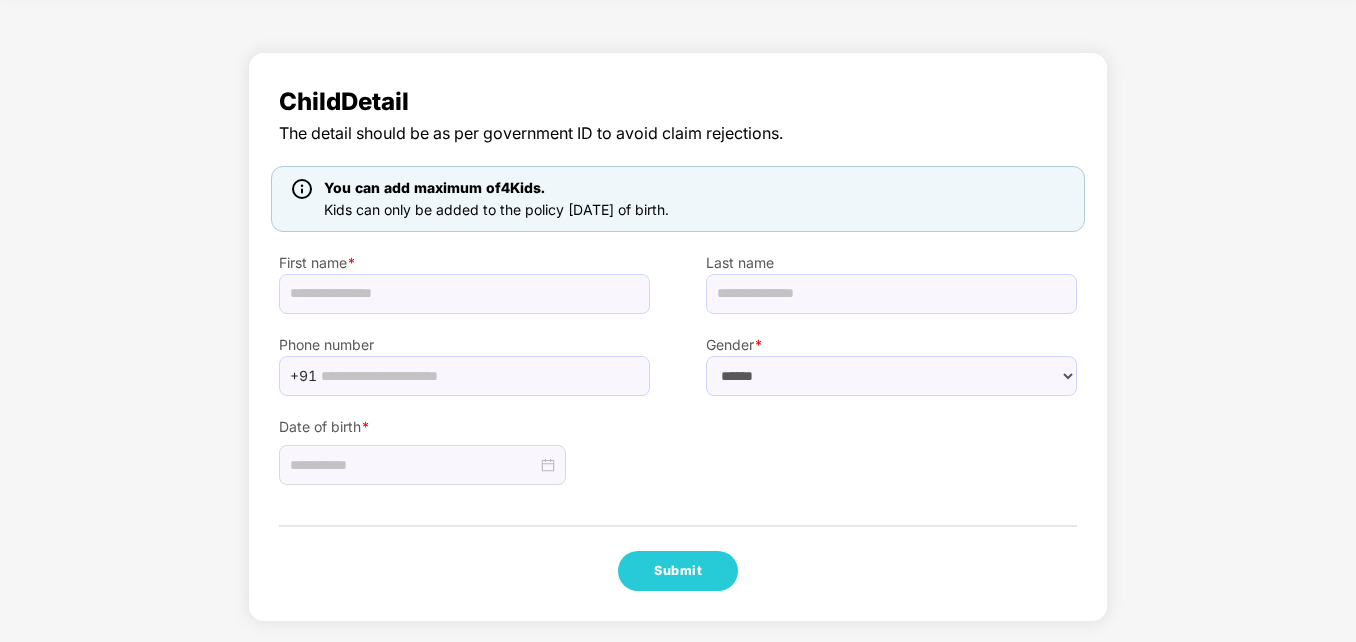 scroll, scrollTop: 80, scrollLeft: 0, axis: vertical 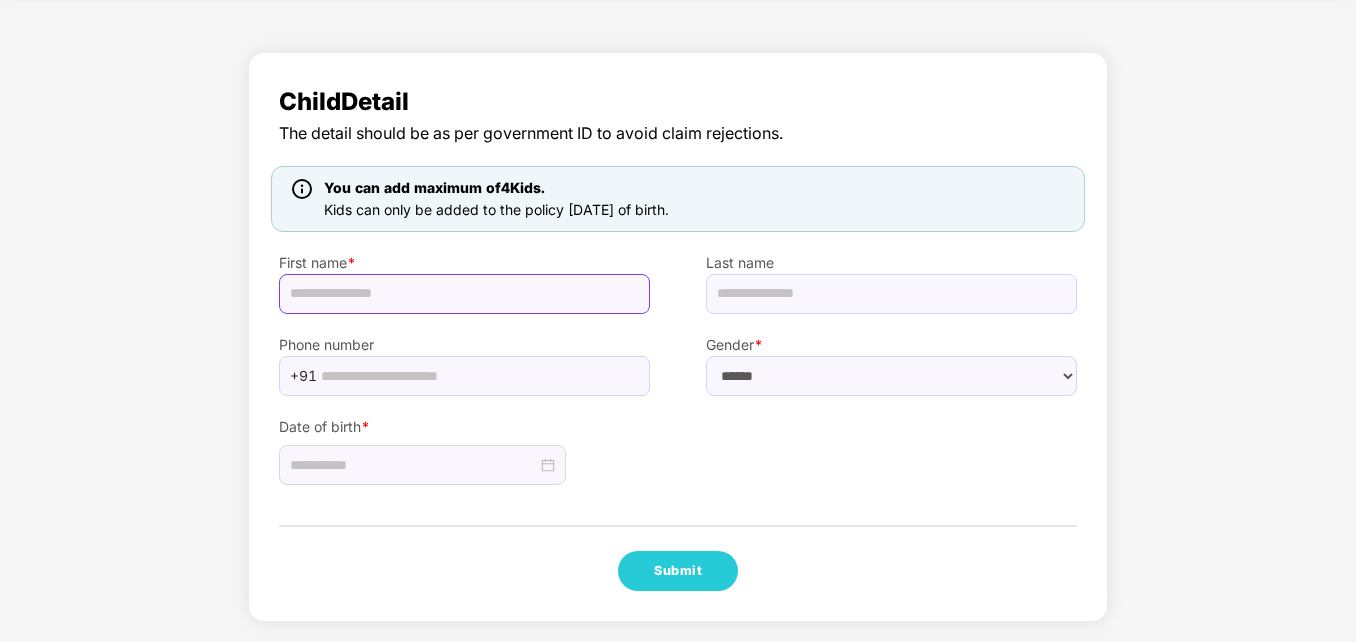 click at bounding box center (464, 294) 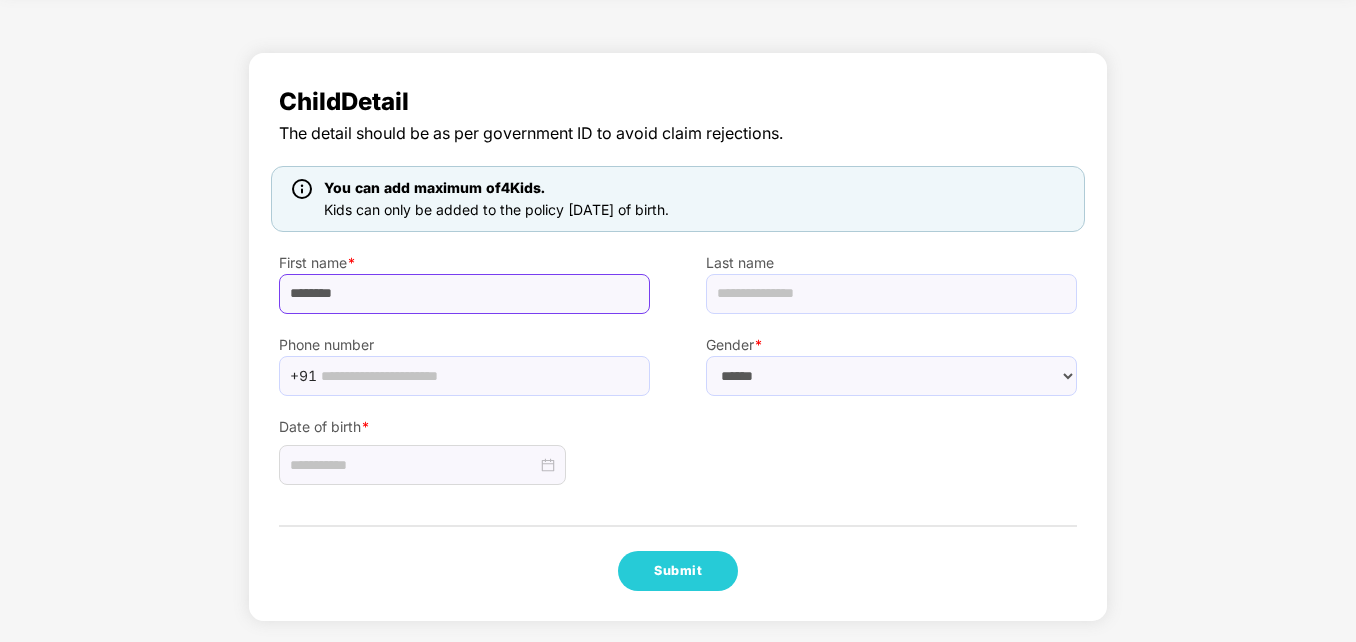 paste on "**********" 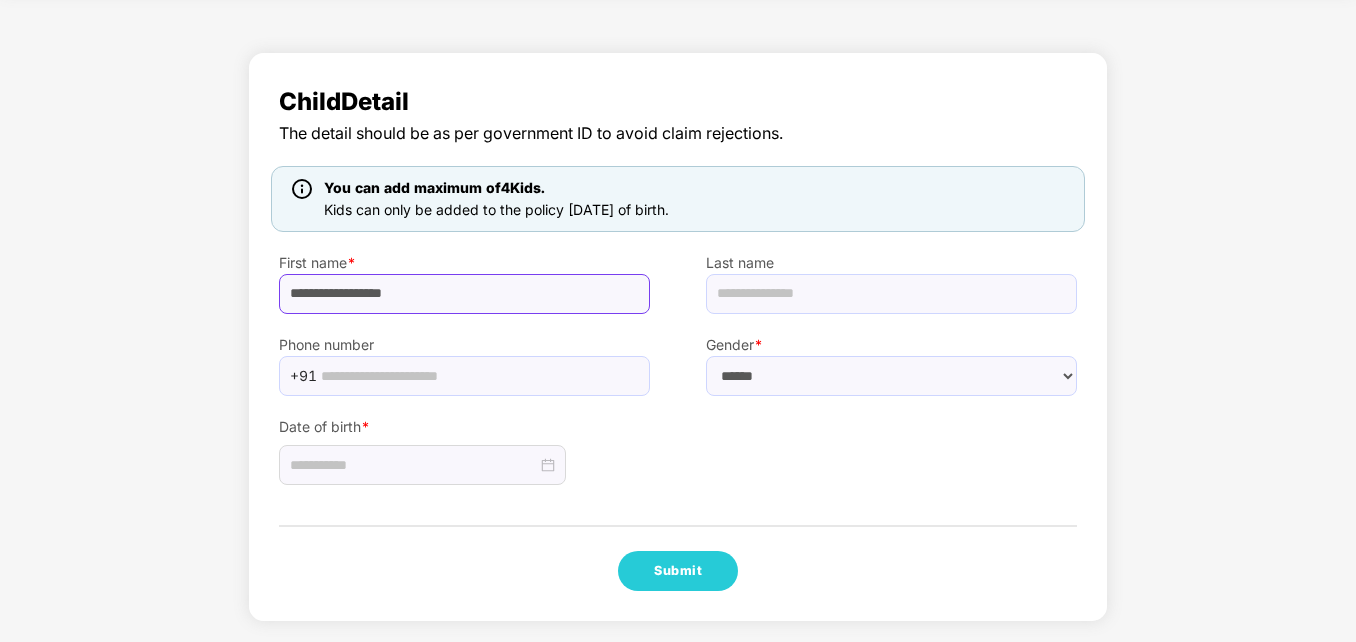 type on "**********" 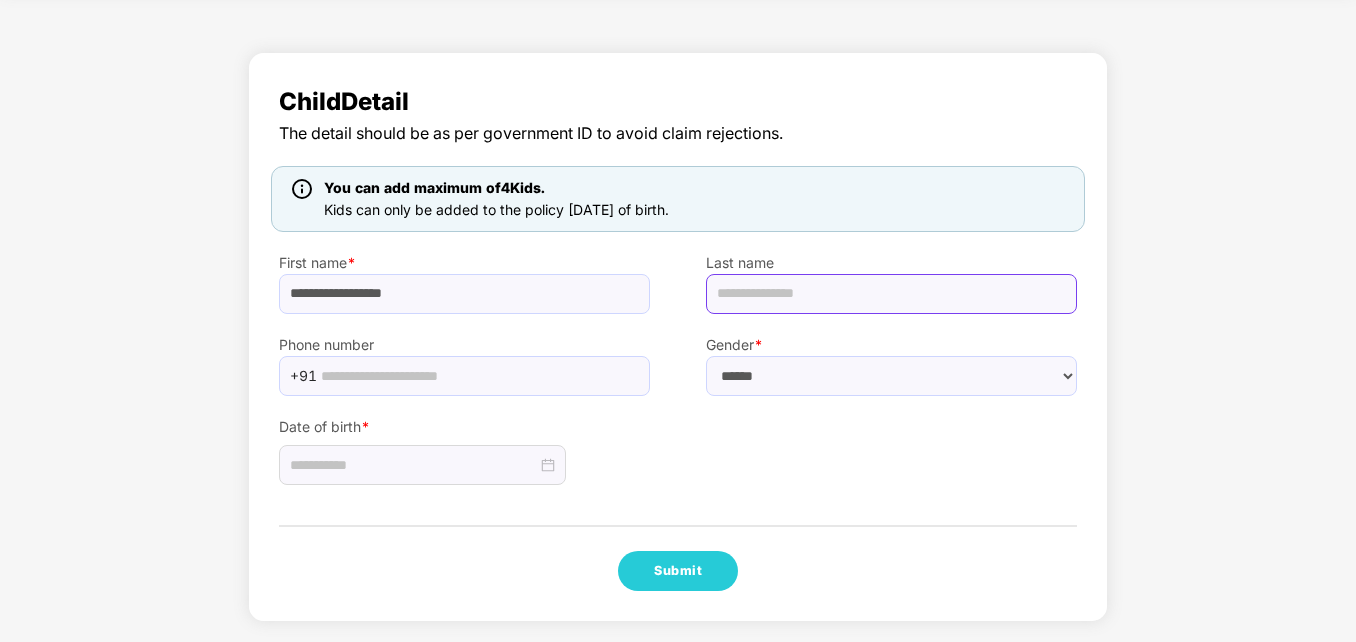 click at bounding box center [891, 294] 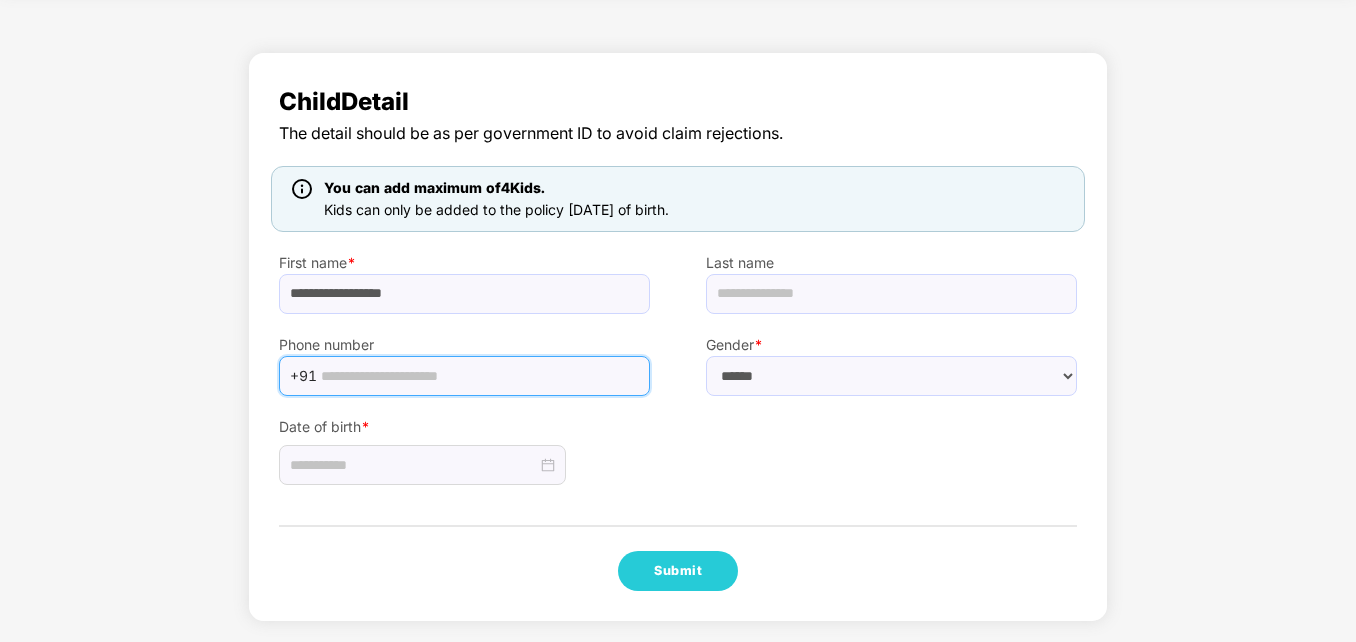 click at bounding box center [479, 376] 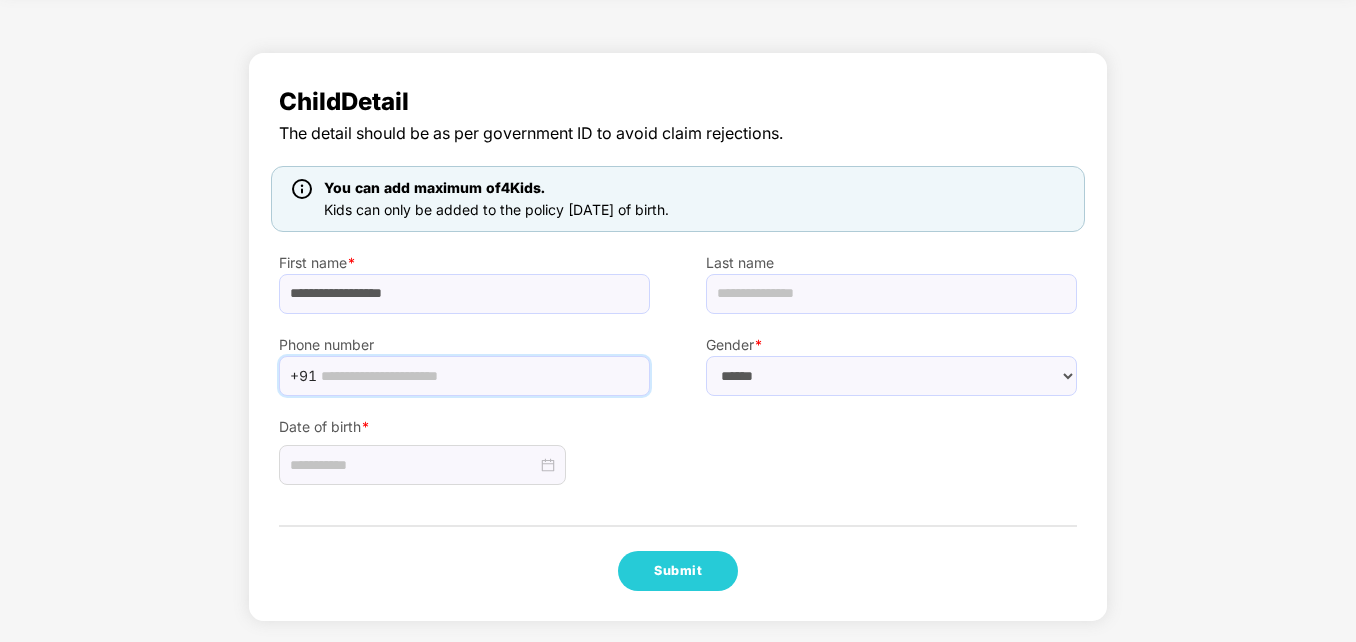 paste on "**********" 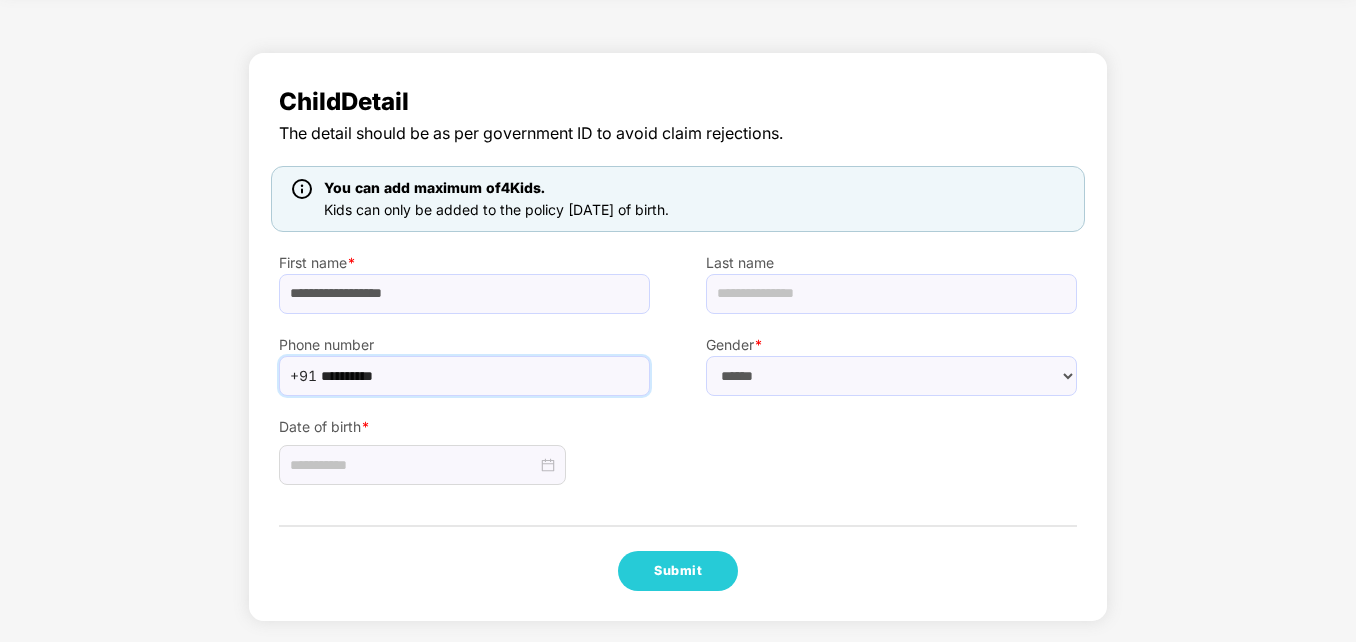 type on "**********" 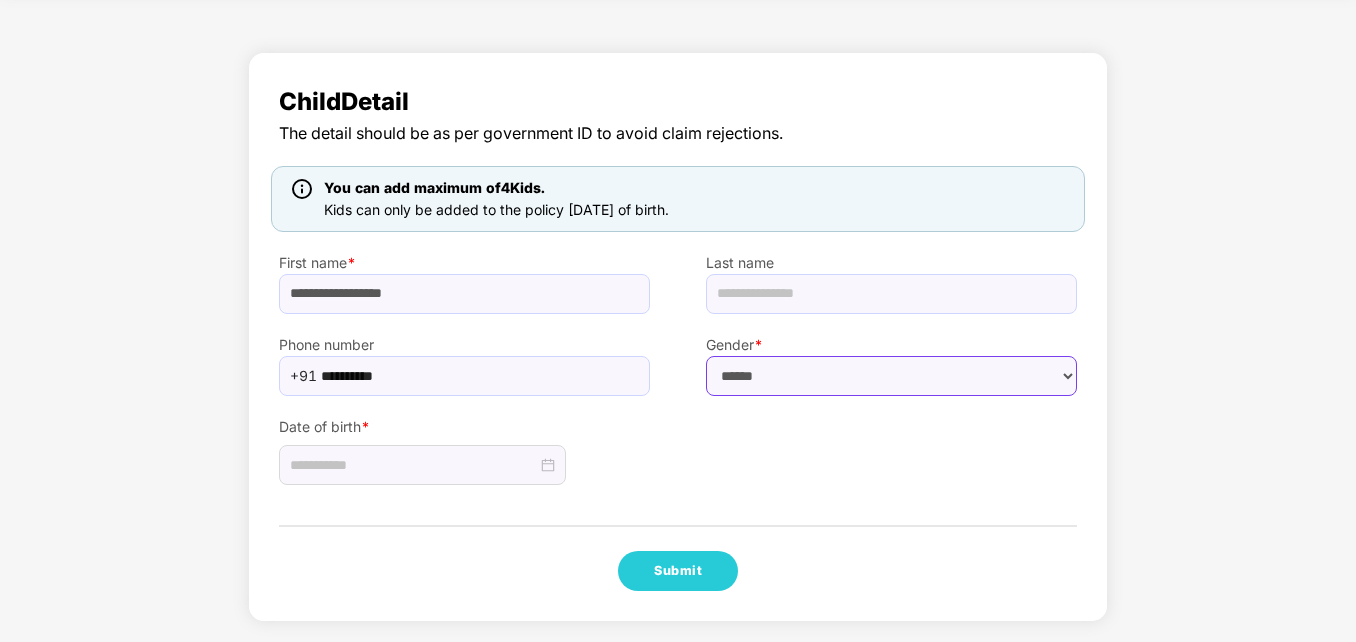 click on "****** **** ******" at bounding box center [891, 376] 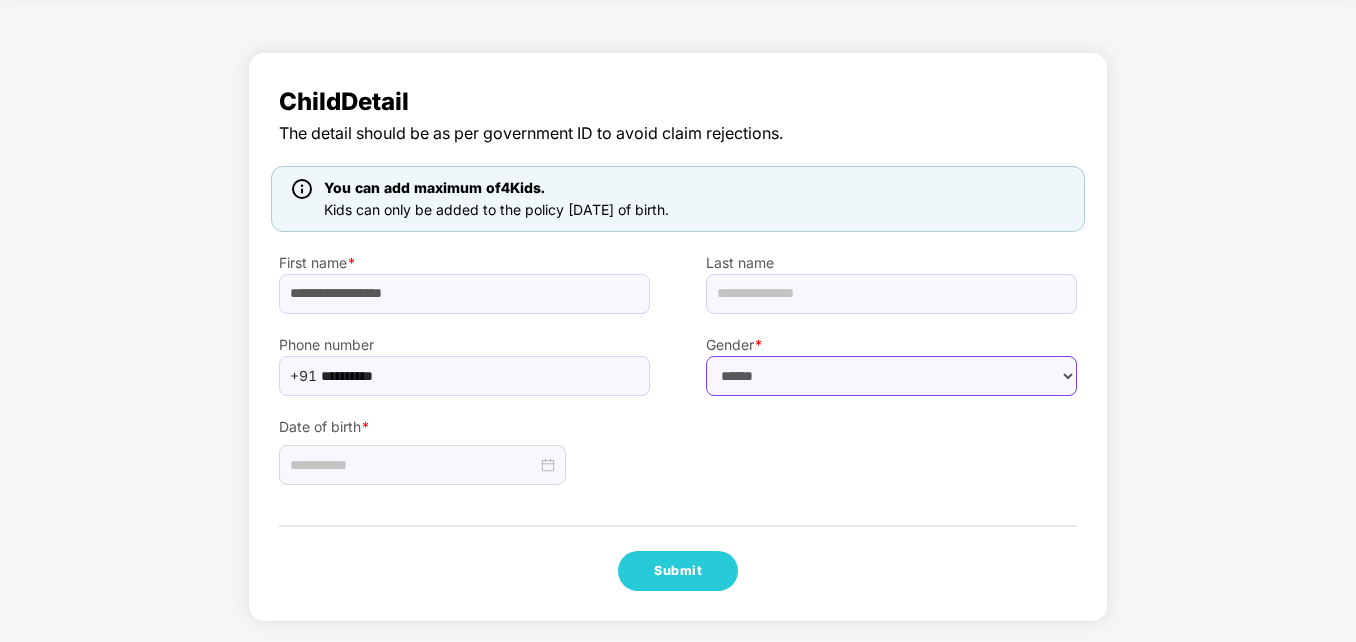 select on "******" 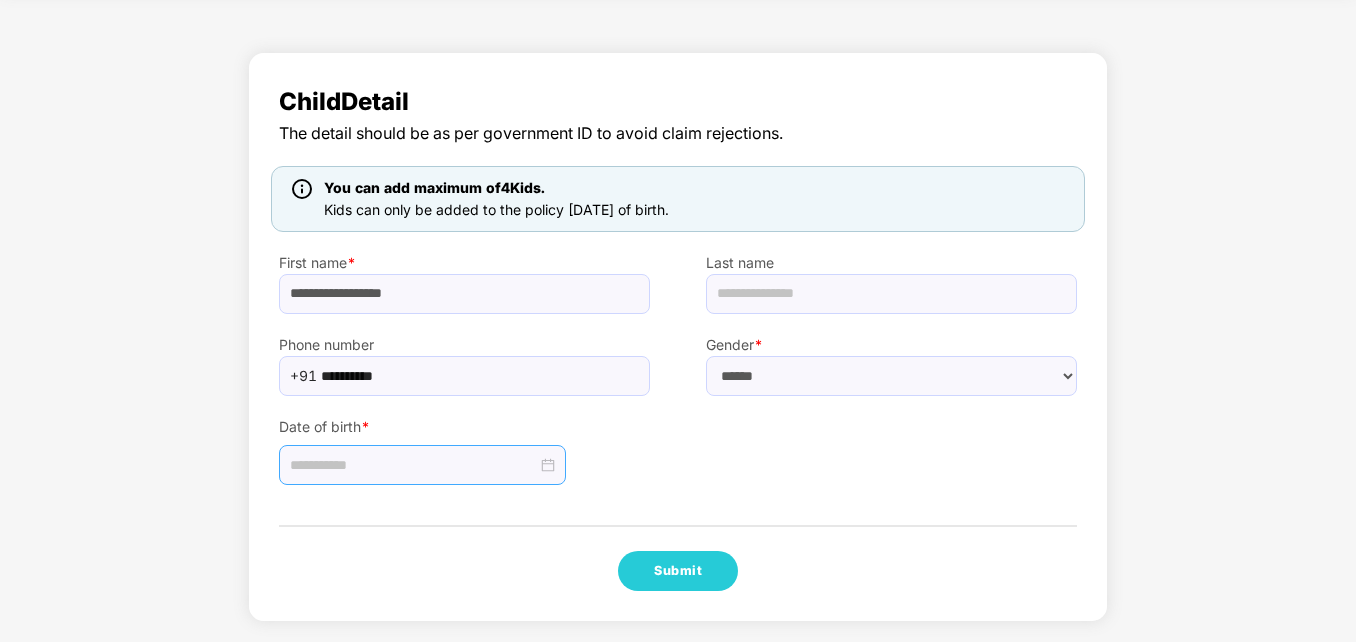 click at bounding box center (422, 465) 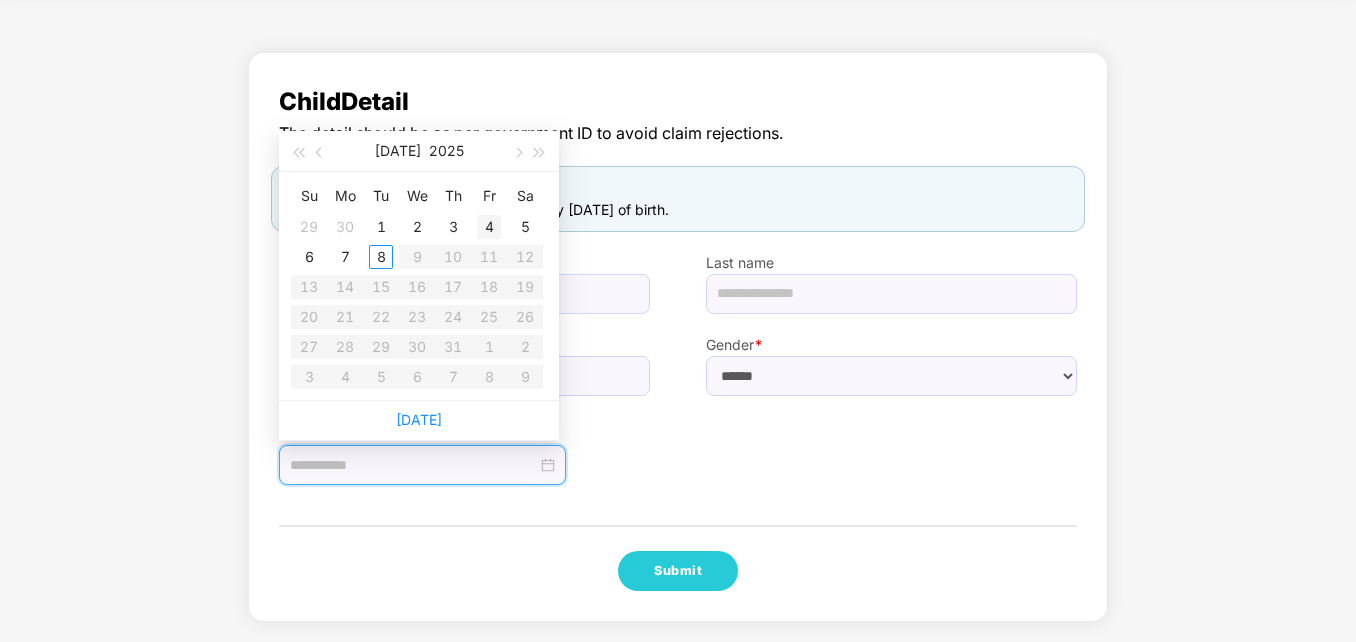 type on "**********" 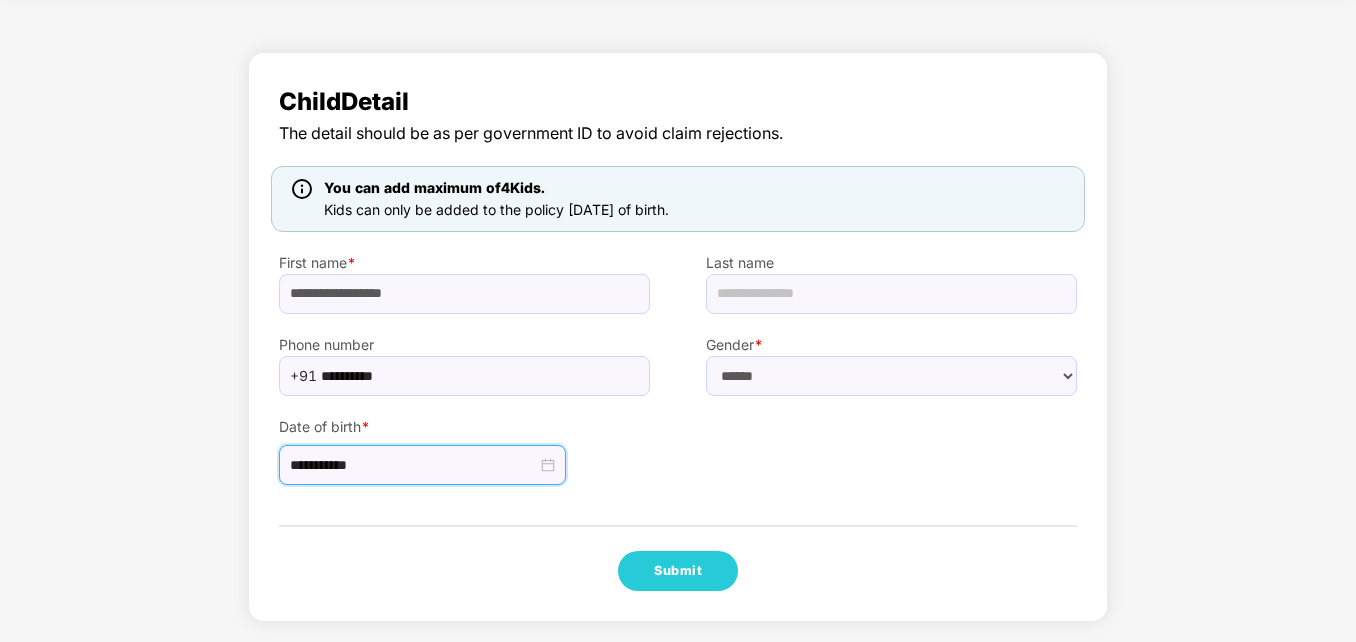 click on "**********" at bounding box center [678, 441] 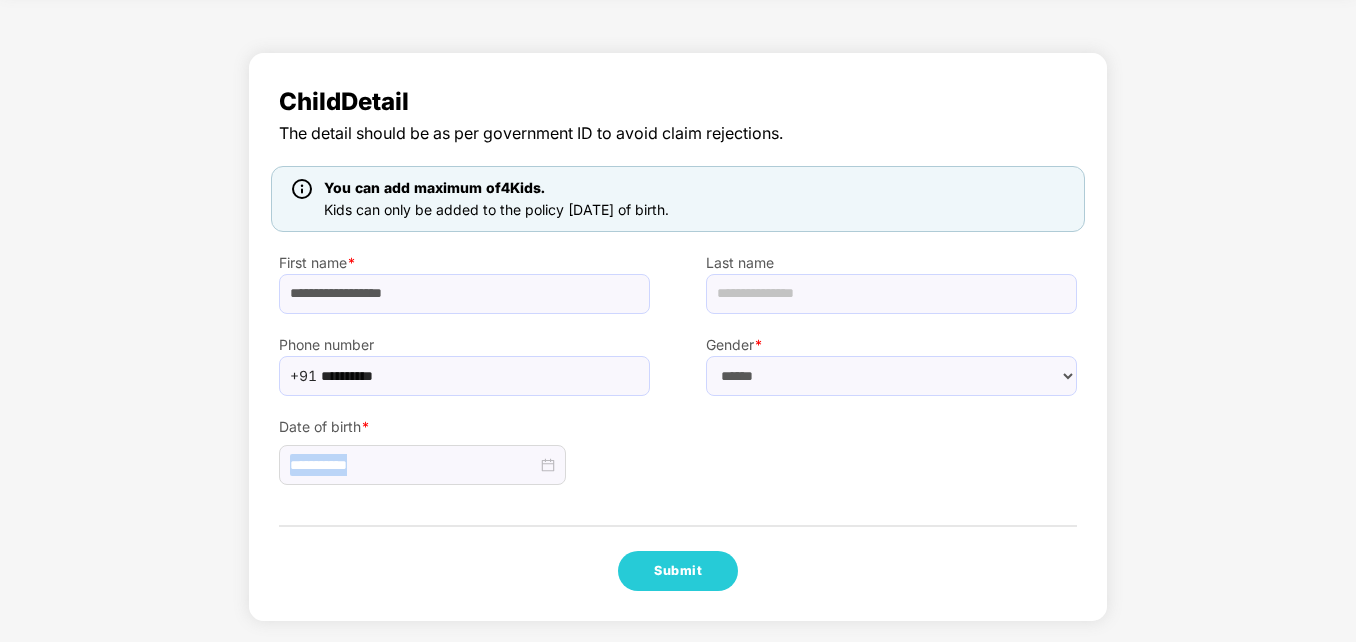drag, startPoint x: 1350, startPoint y: 470, endPoint x: 1361, endPoint y: 524, distance: 55.108982 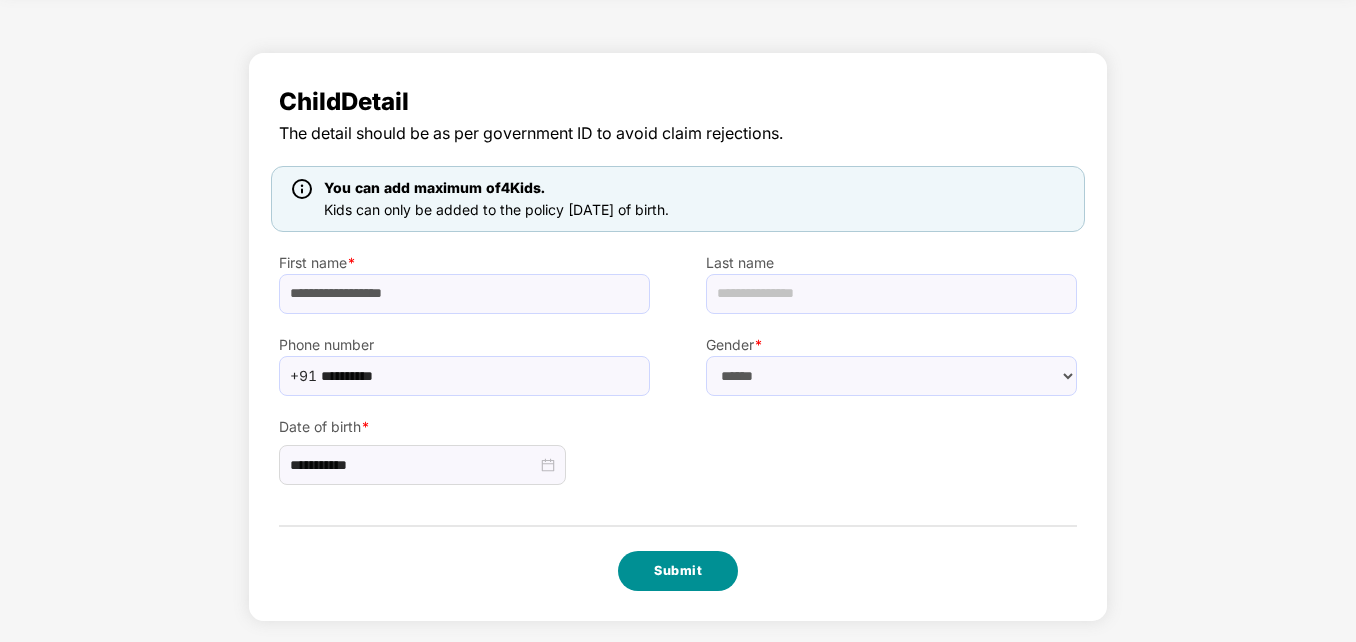 click on "Submit" at bounding box center (678, 571) 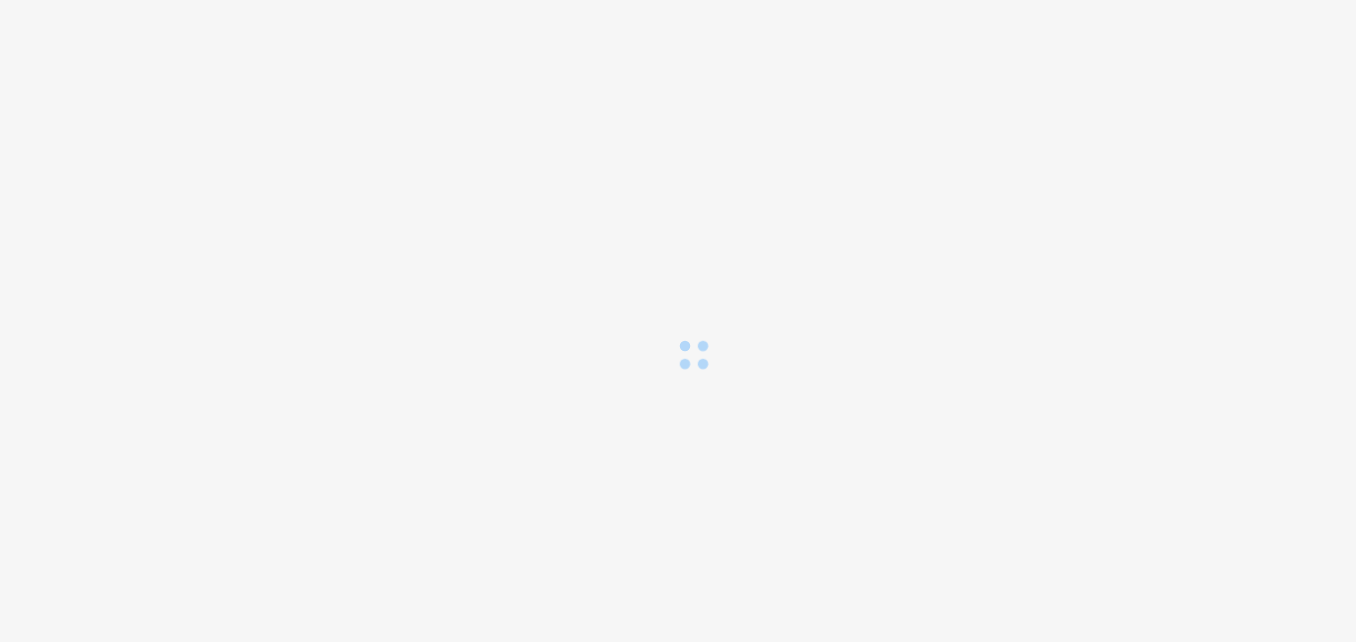 scroll, scrollTop: 0, scrollLeft: 0, axis: both 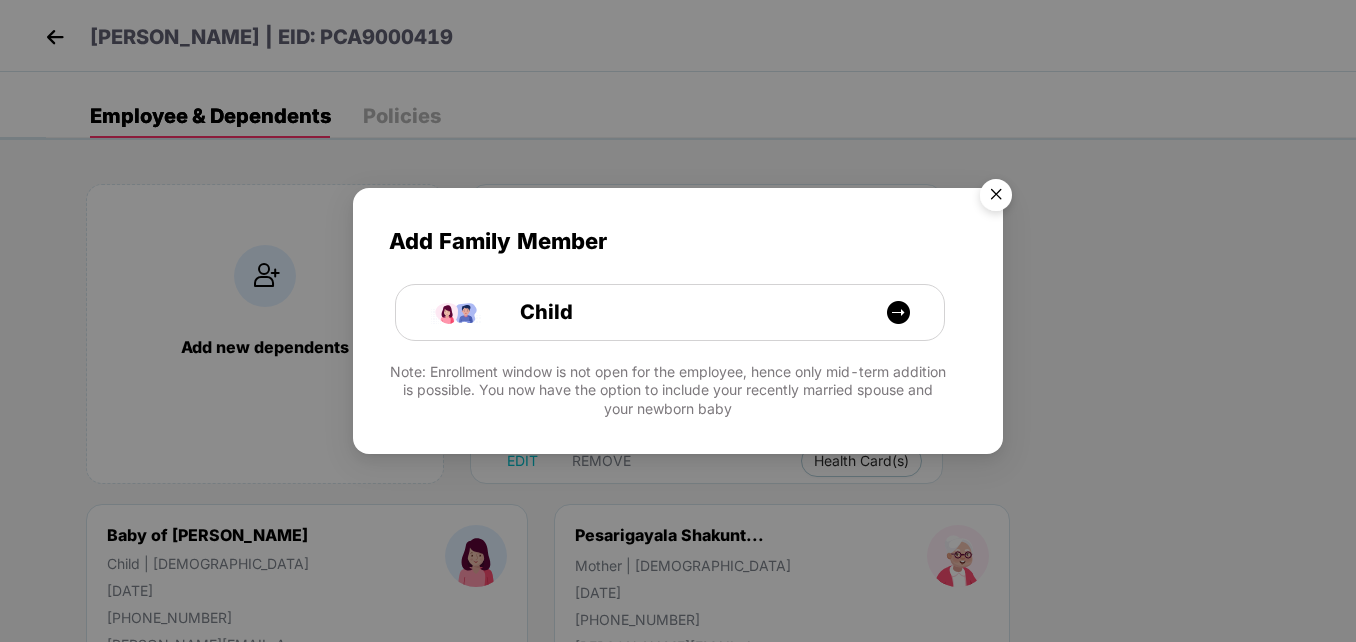 click at bounding box center (996, 198) 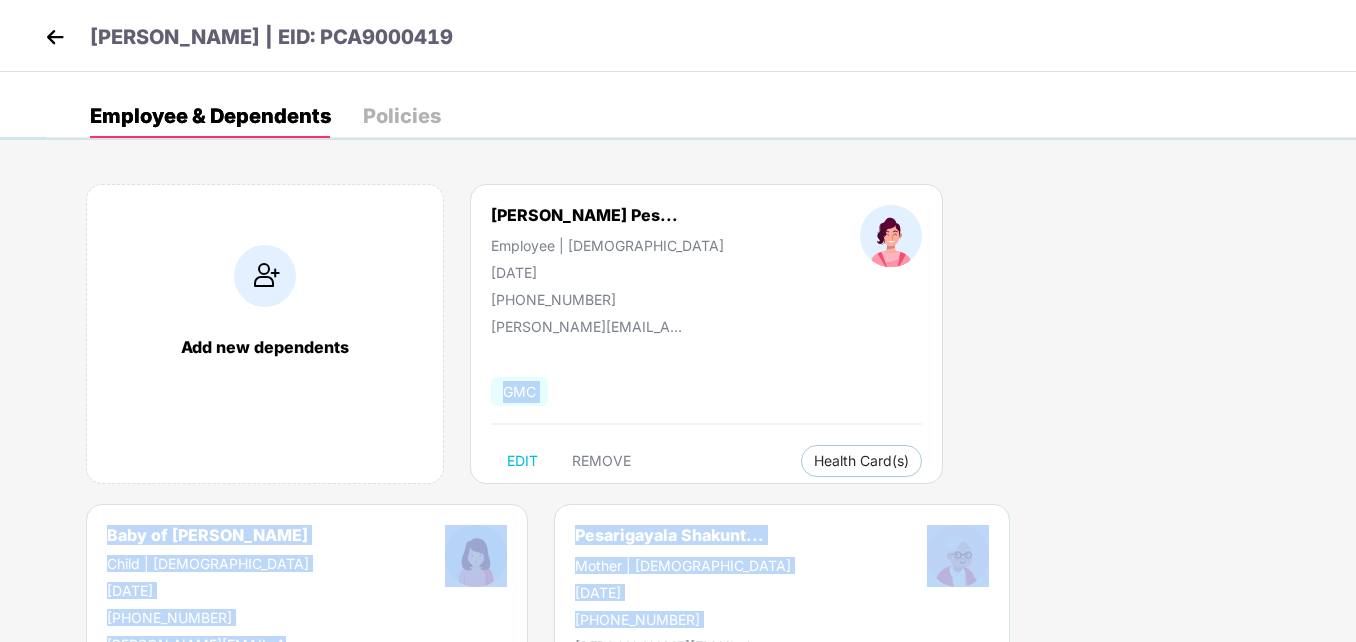 drag, startPoint x: 1355, startPoint y: 326, endPoint x: 1359, endPoint y: 473, distance: 147.05441 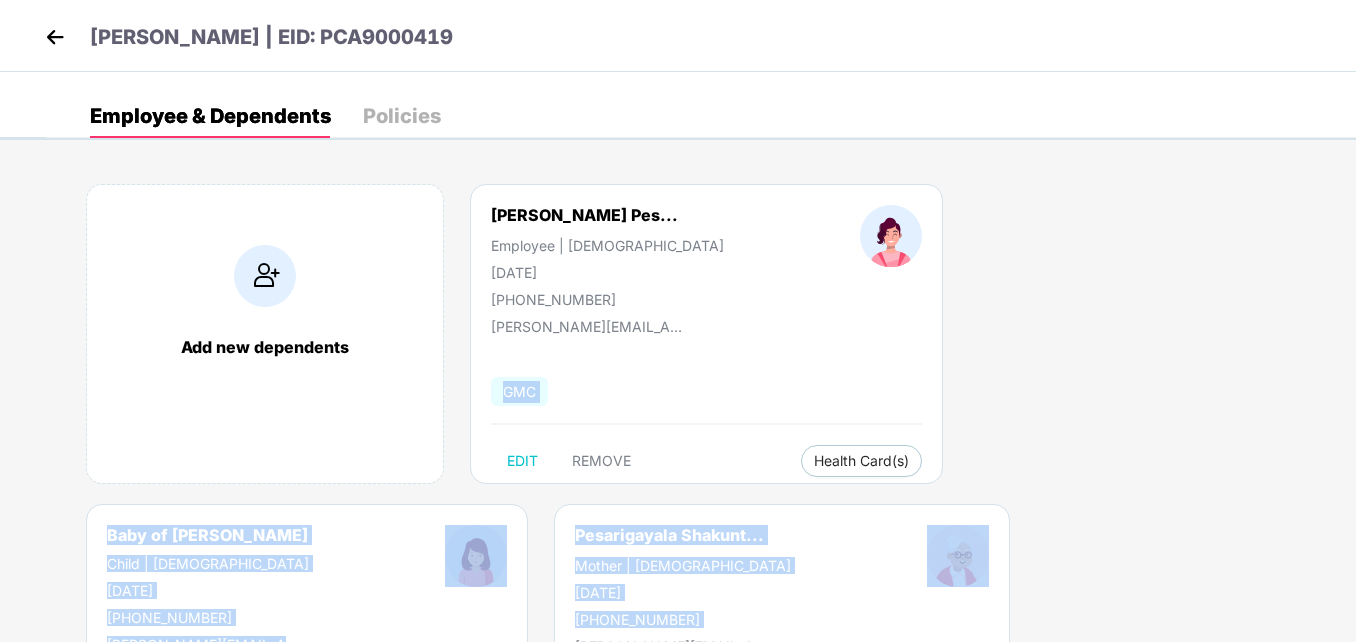 drag, startPoint x: 1359, startPoint y: 473, endPoint x: 1208, endPoint y: 418, distance: 160.7047 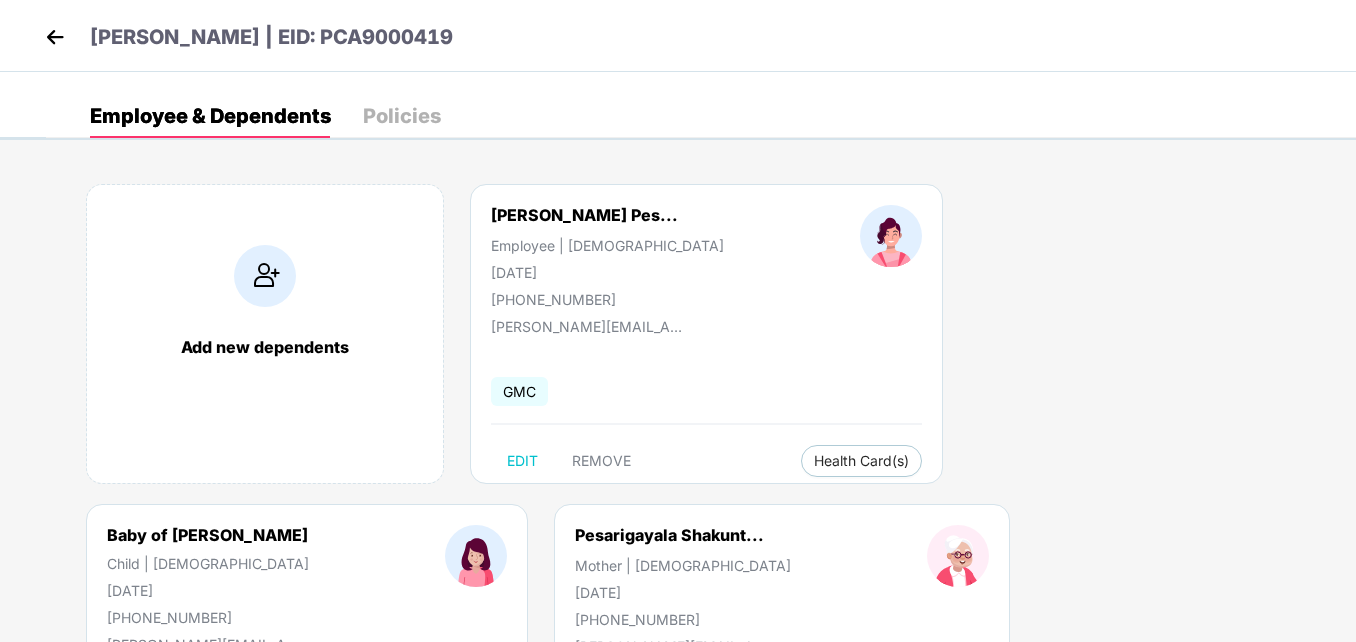 click on "Add new dependents [PERSON_NAME] Pes... Employee | [DEMOGRAPHIC_DATA] [DATE] [PHONE_NUMBER] [PERSON_NAME][EMAIL_ADDRESS][DOMAIN_NAME] GMC   EDIT REMOVE Health Card(s) Baby of [PERSON_NAME] Child | [DEMOGRAPHIC_DATA] [DATE] [PHONE_NUMBER] [PERSON_NAME][EMAIL_ADDRESS][DOMAIN_NAME] GMC EDIT Pesarigayala Shakunt... Mother | [DEMOGRAPHIC_DATA] [DATE] [PHONE_NUMBER] [PERSON_NAME][EMAIL_ADDRESS][DOMAIN_NAME] GMC EDIT REMOVE Health Card(s) [PERSON_NAME]... Father | [DEMOGRAPHIC_DATA] [DATE] [PHONE_NUMBER] [PERSON_NAME][EMAIL_ADDRESS][DOMAIN_NAME] GMC EDIT REMOVE Health Card(s) [PERSON_NAME] Nal... Spouse | [DEMOGRAPHIC_DATA] [DATE] [PHONE_NUMBER] [PERSON_NAME][EMAIL_ADDRESS][DOMAIN_NAME] GMC EDIT REMOVE Health Card(s)" at bounding box center [701, 664] 